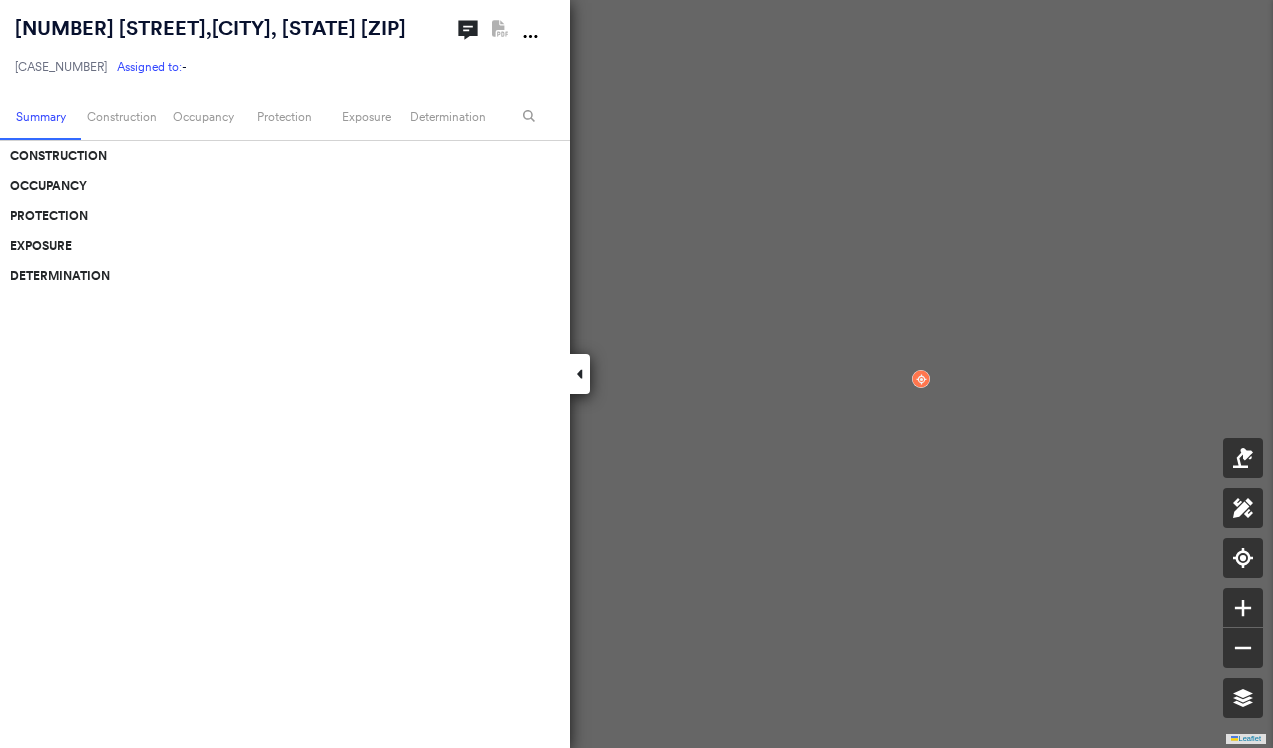 scroll, scrollTop: 0, scrollLeft: 0, axis: both 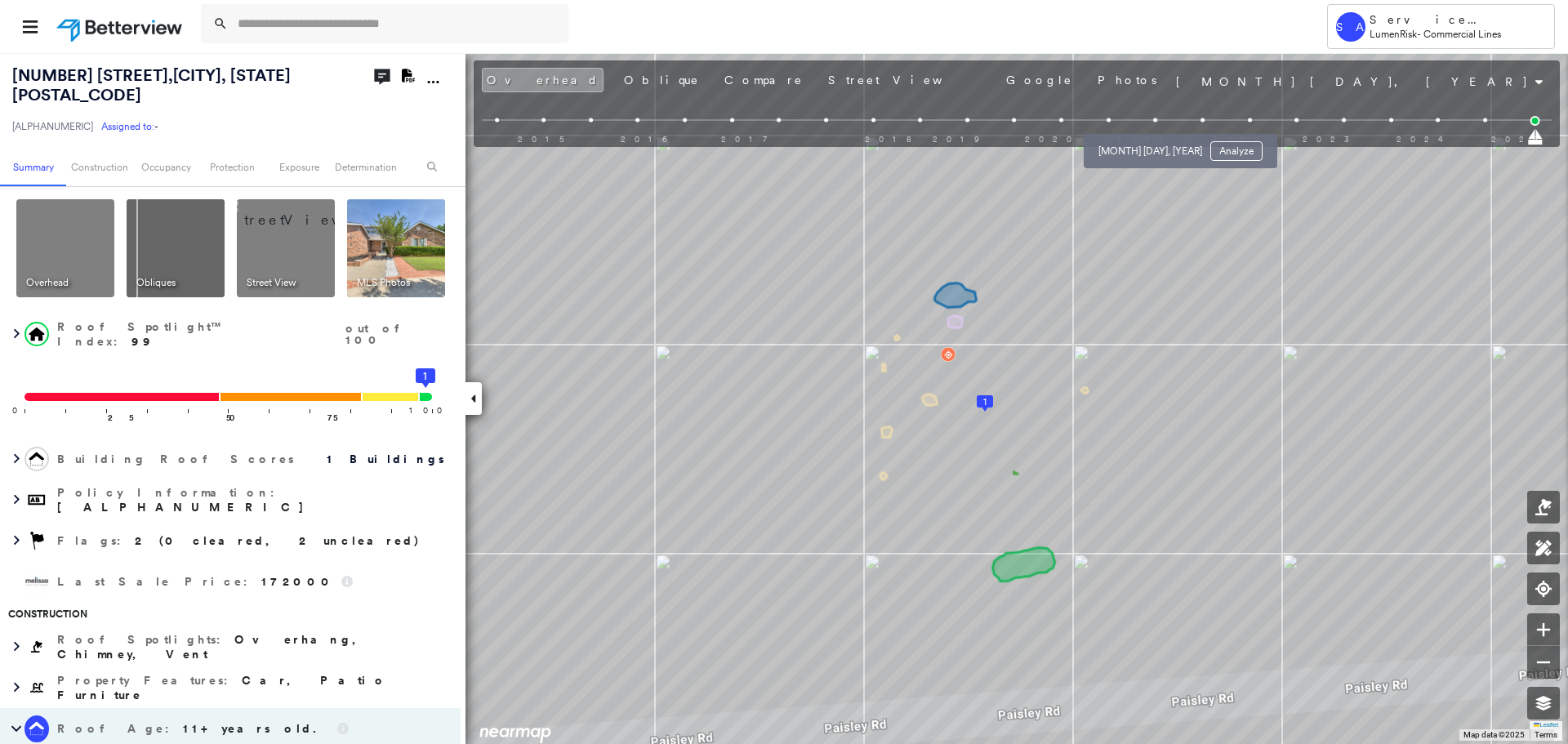 click at bounding box center [1156, 120] 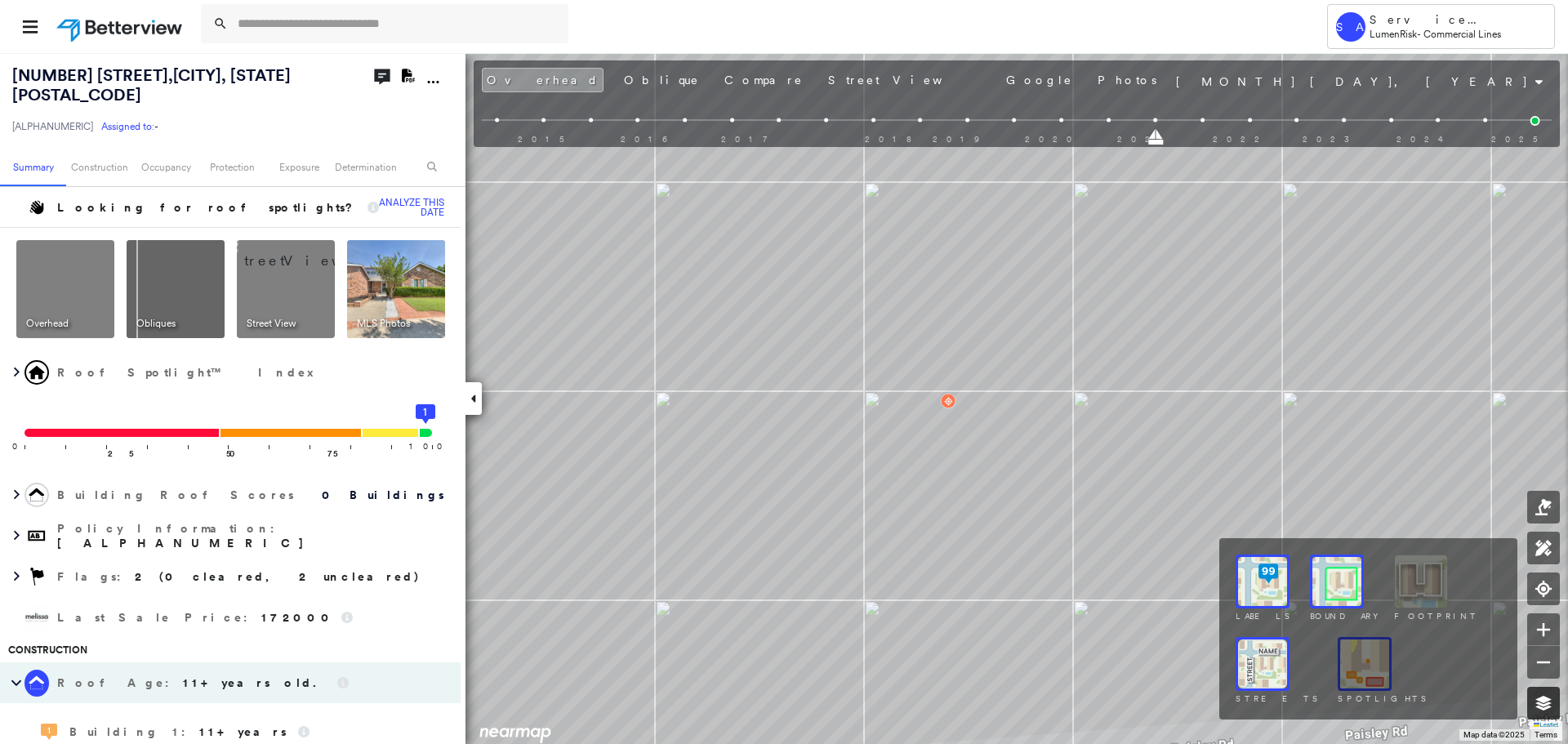 click 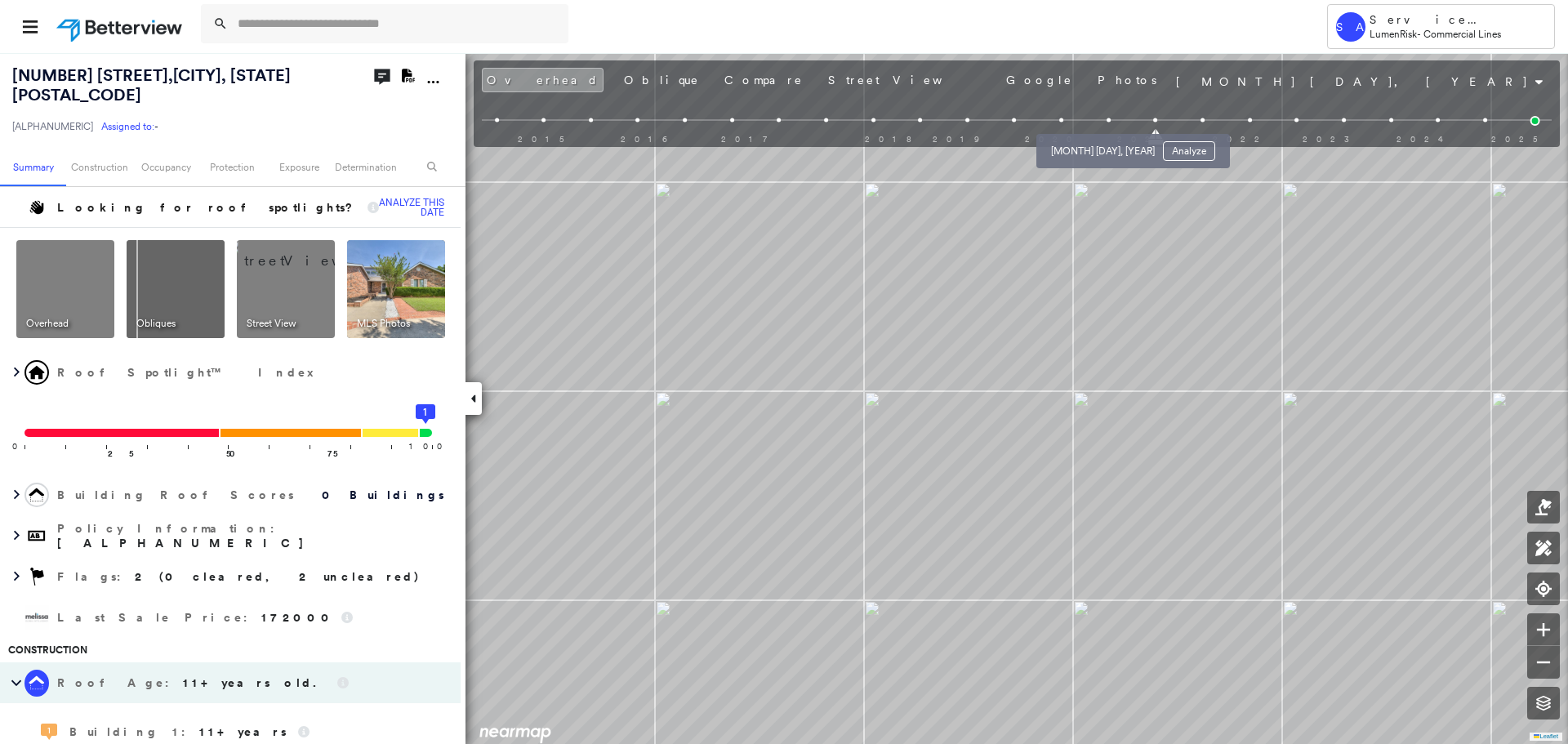 click at bounding box center (1108, 120) 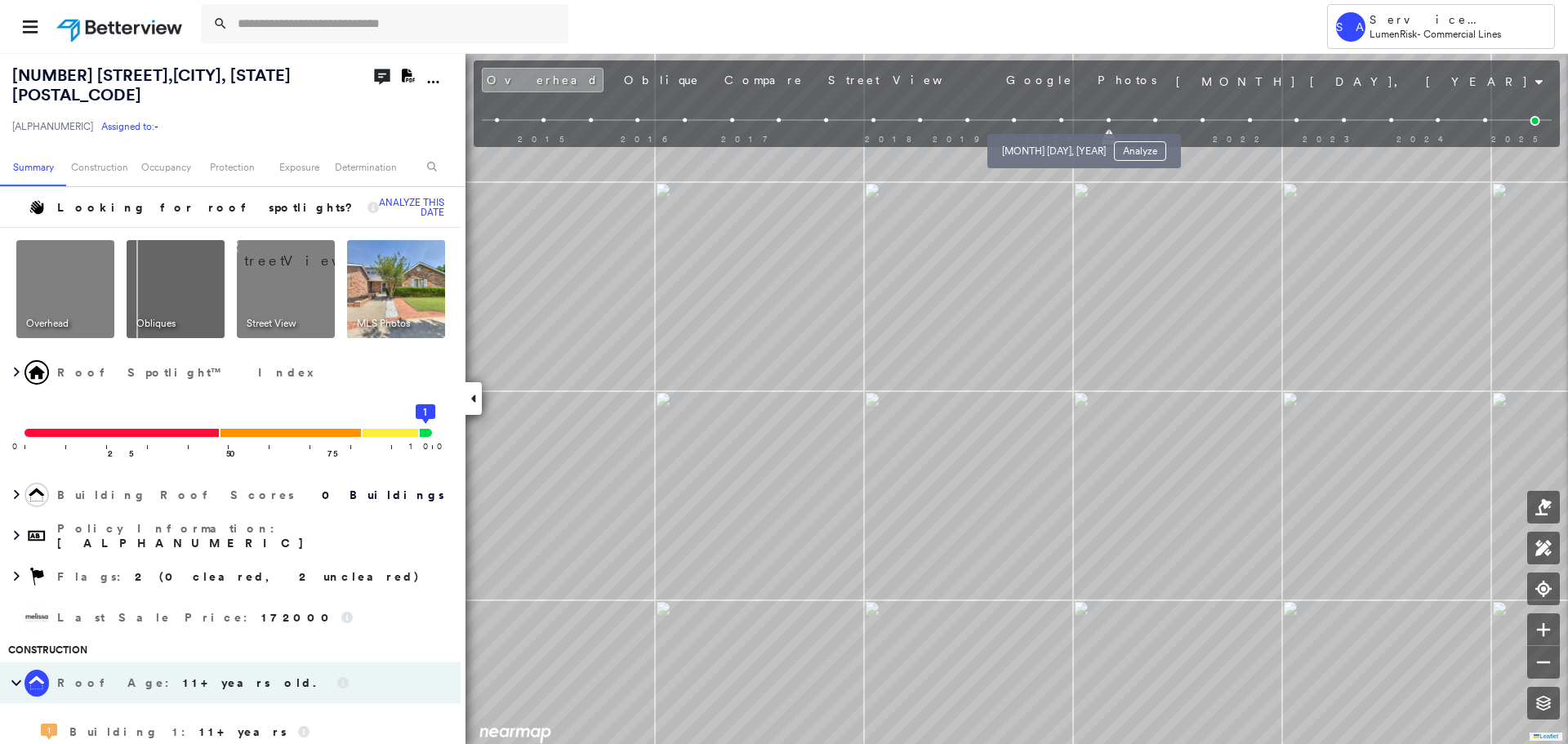 click at bounding box center [1061, 120] 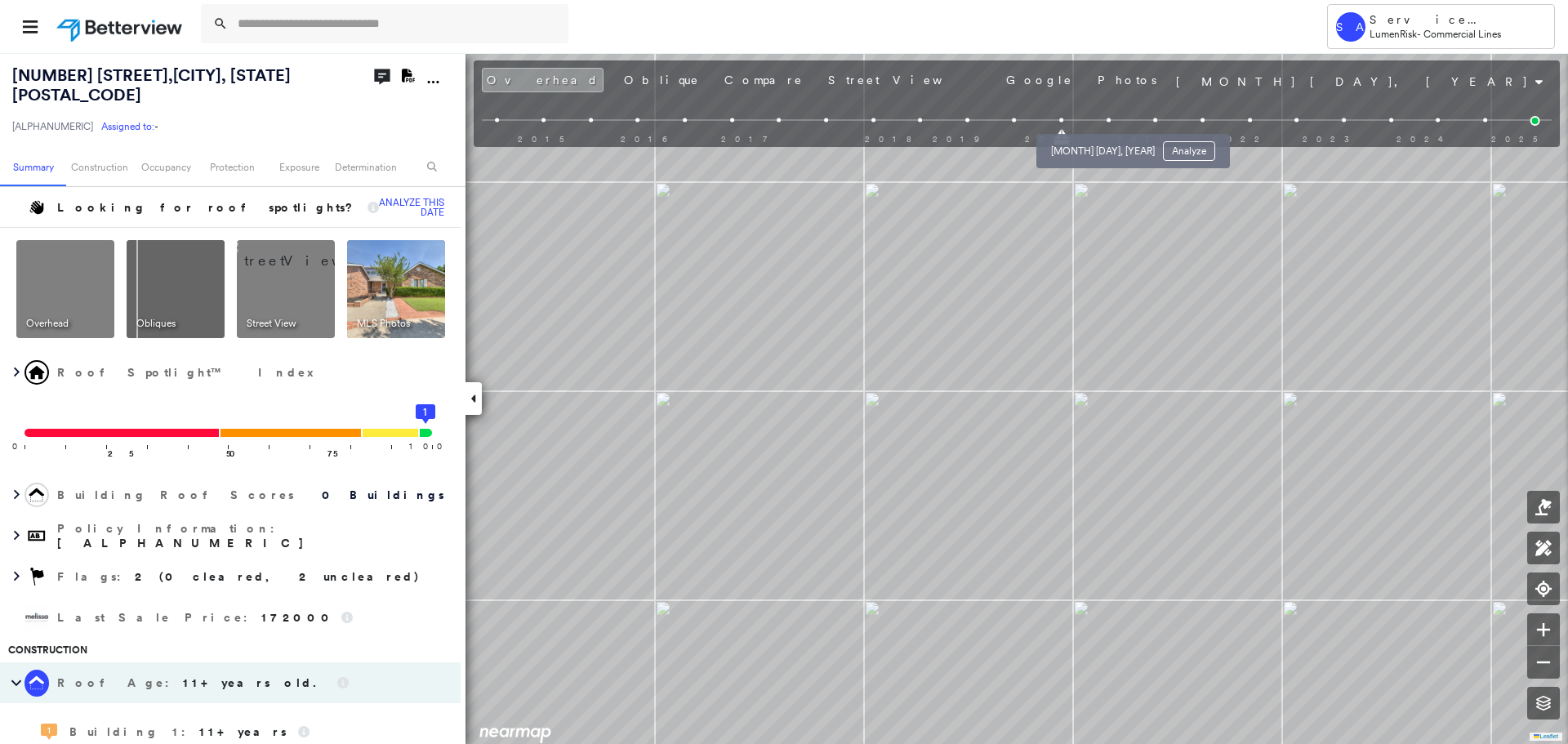 click at bounding box center [1108, 120] 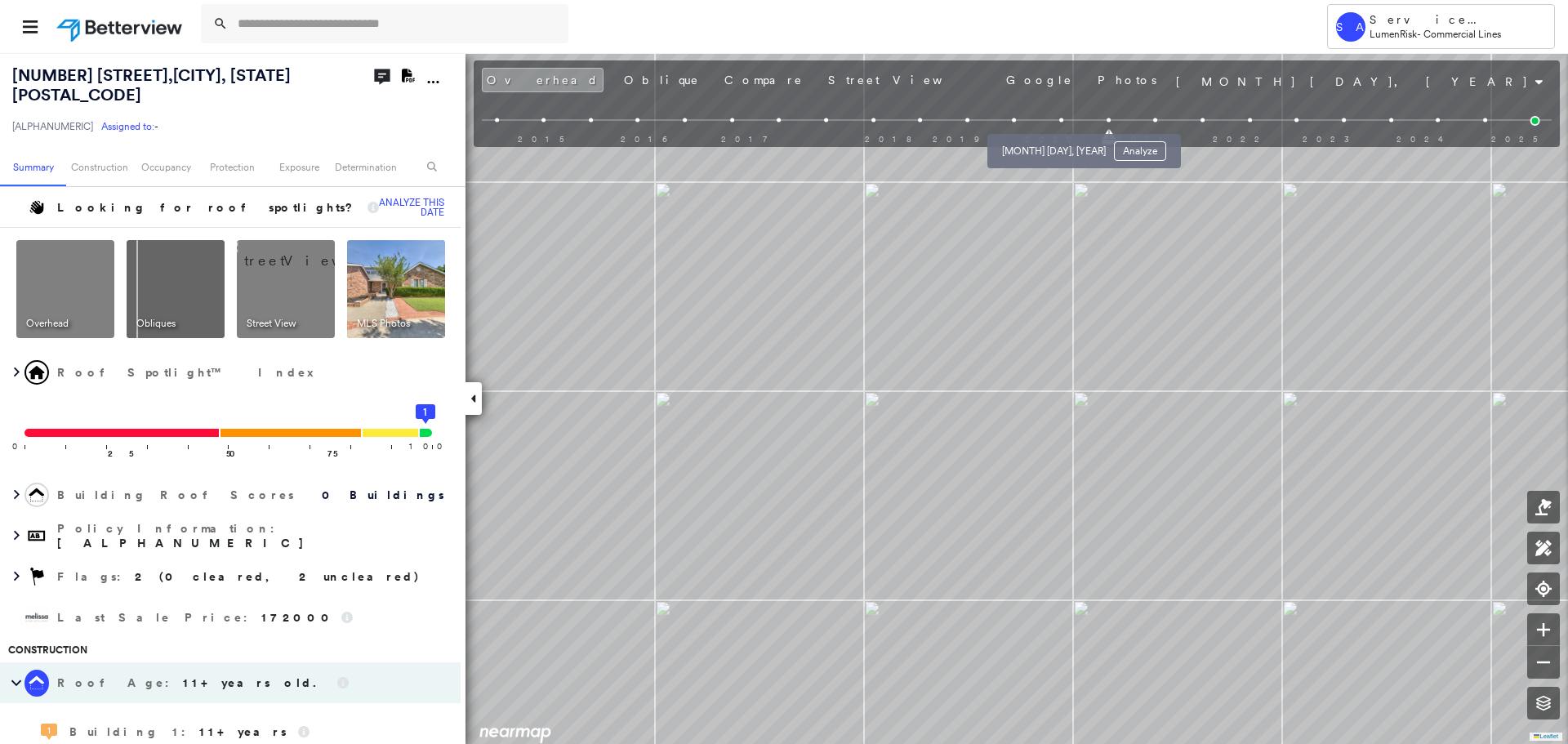 click at bounding box center [1061, 120] 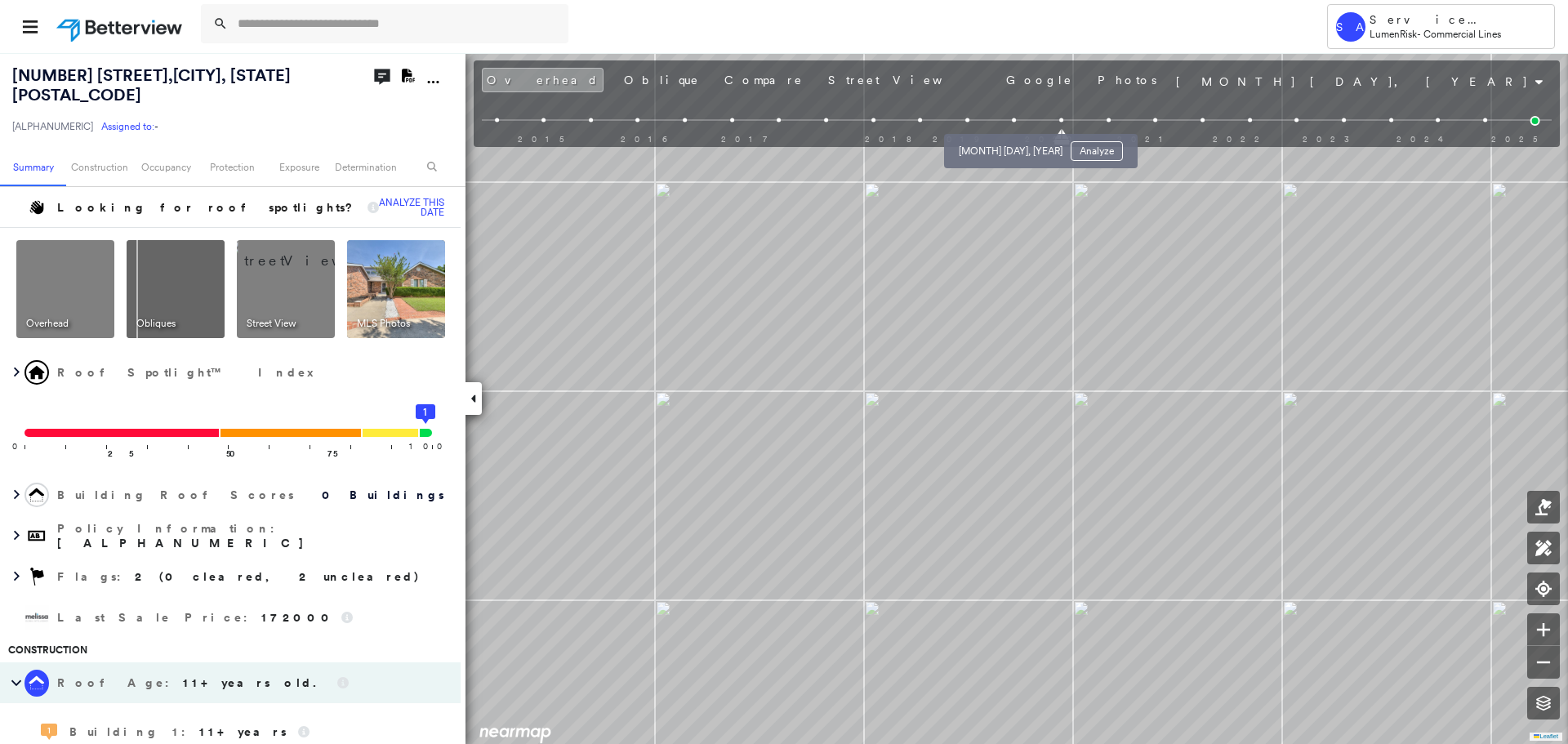 click at bounding box center (1014, 120) 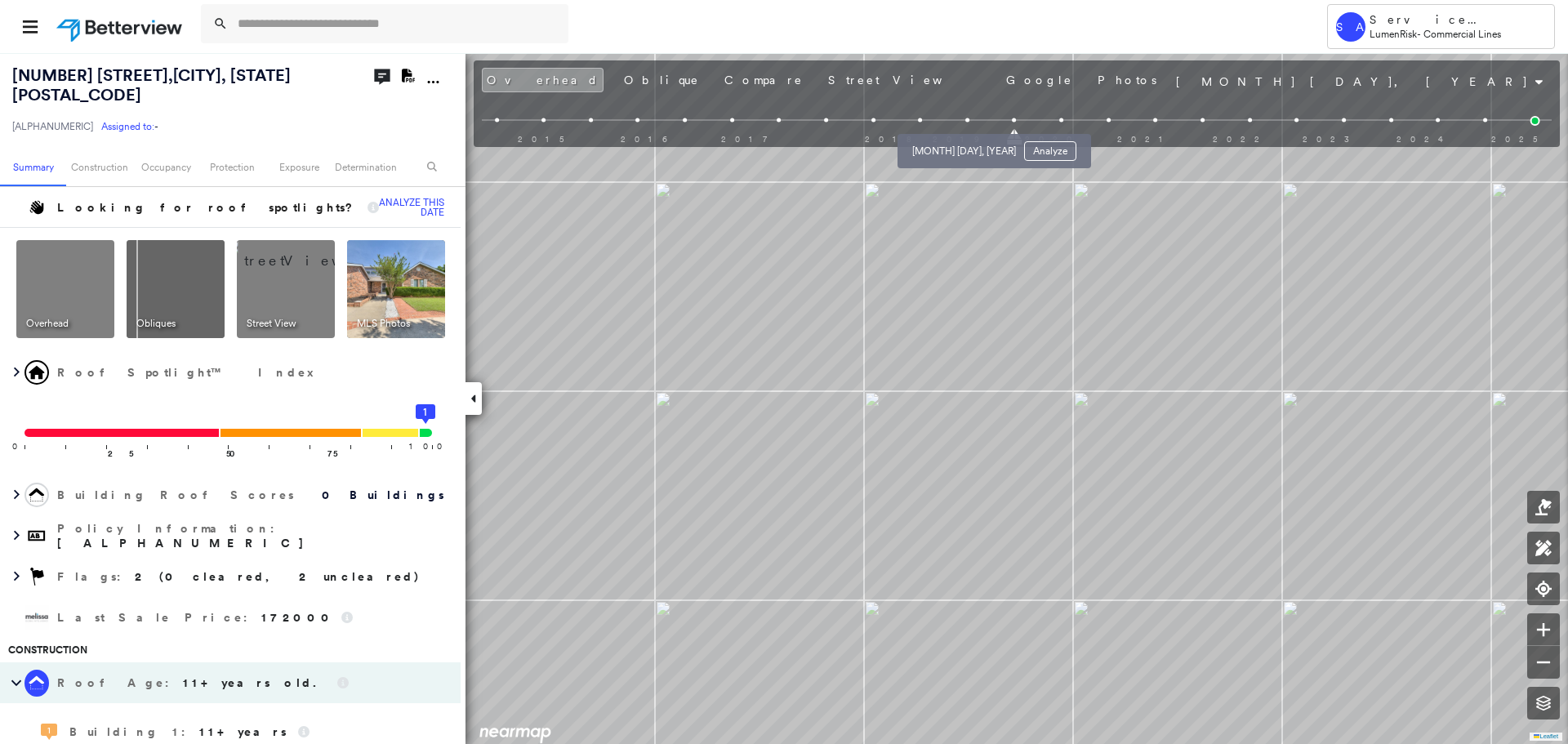click at bounding box center [967, 120] 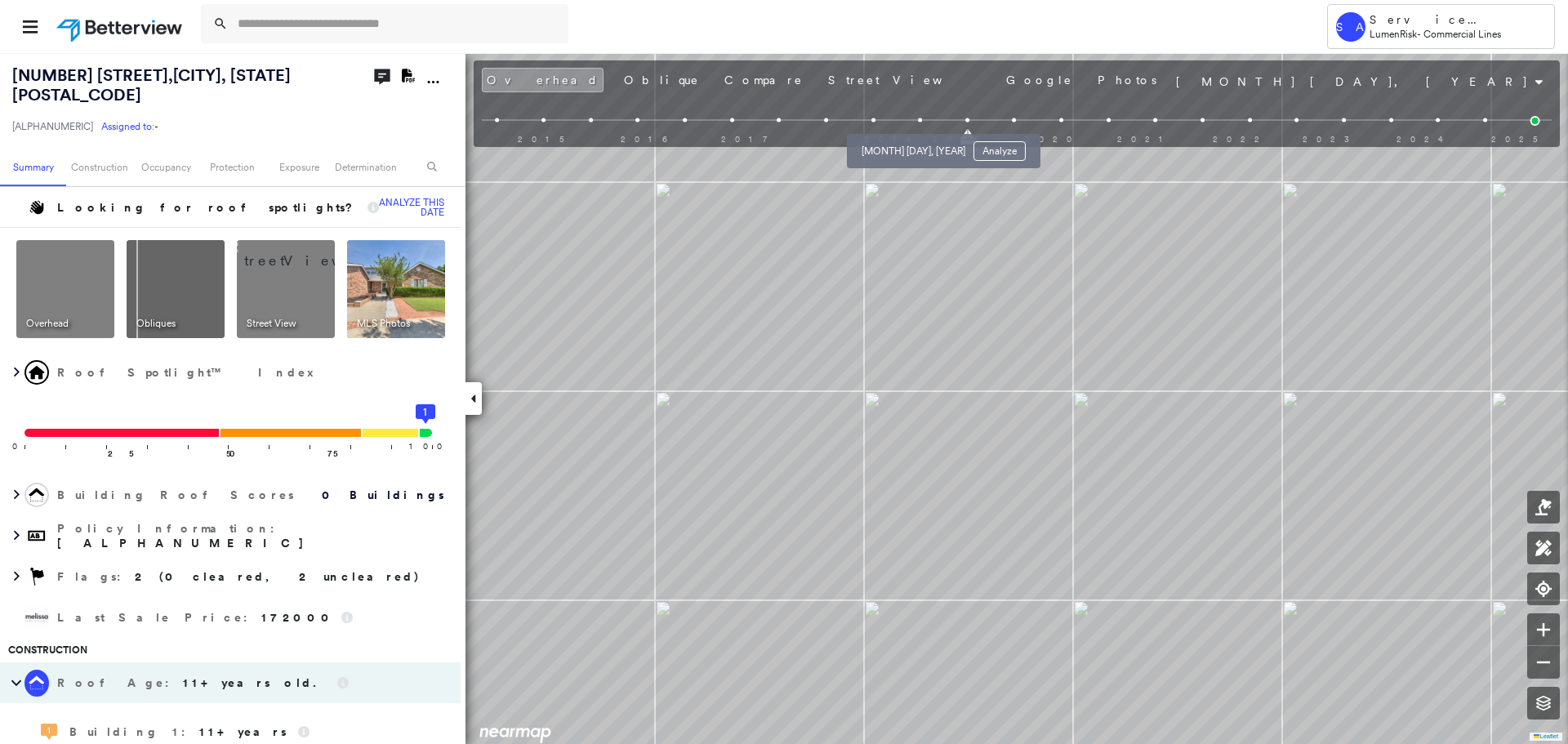 click at bounding box center [920, 120] 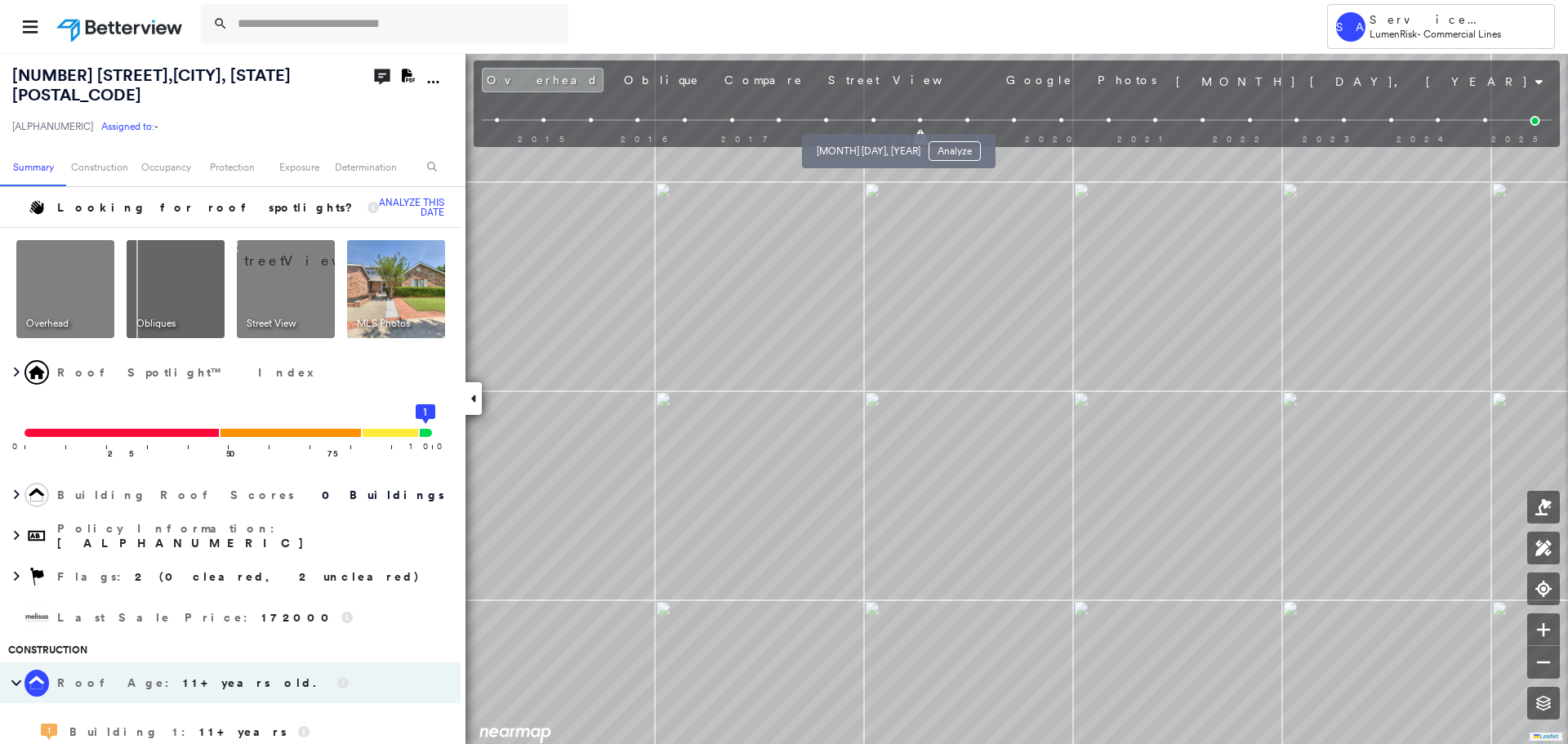 click at bounding box center (873, 120) 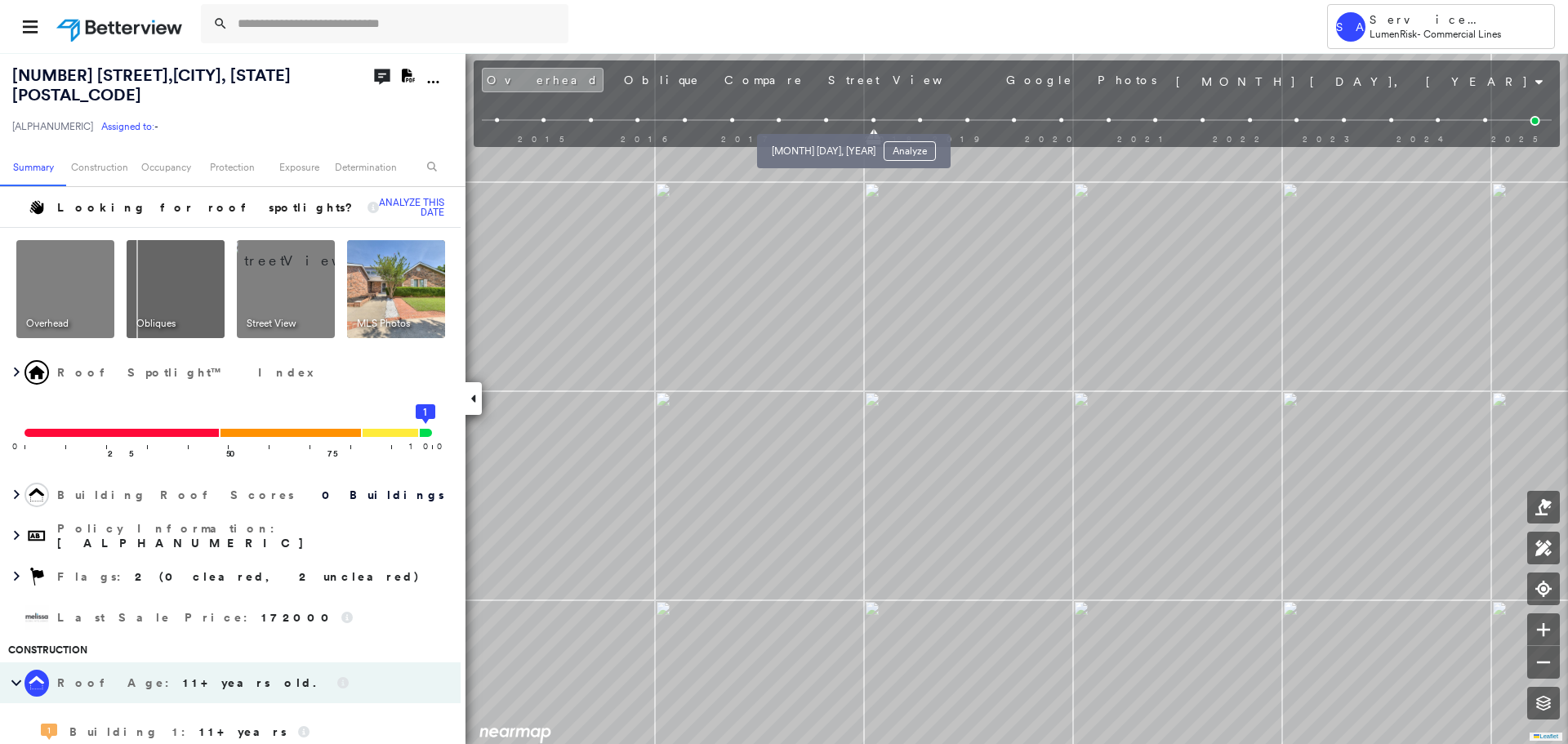 drag, startPoint x: 826, startPoint y: 120, endPoint x: 826, endPoint y: 145, distance: 25 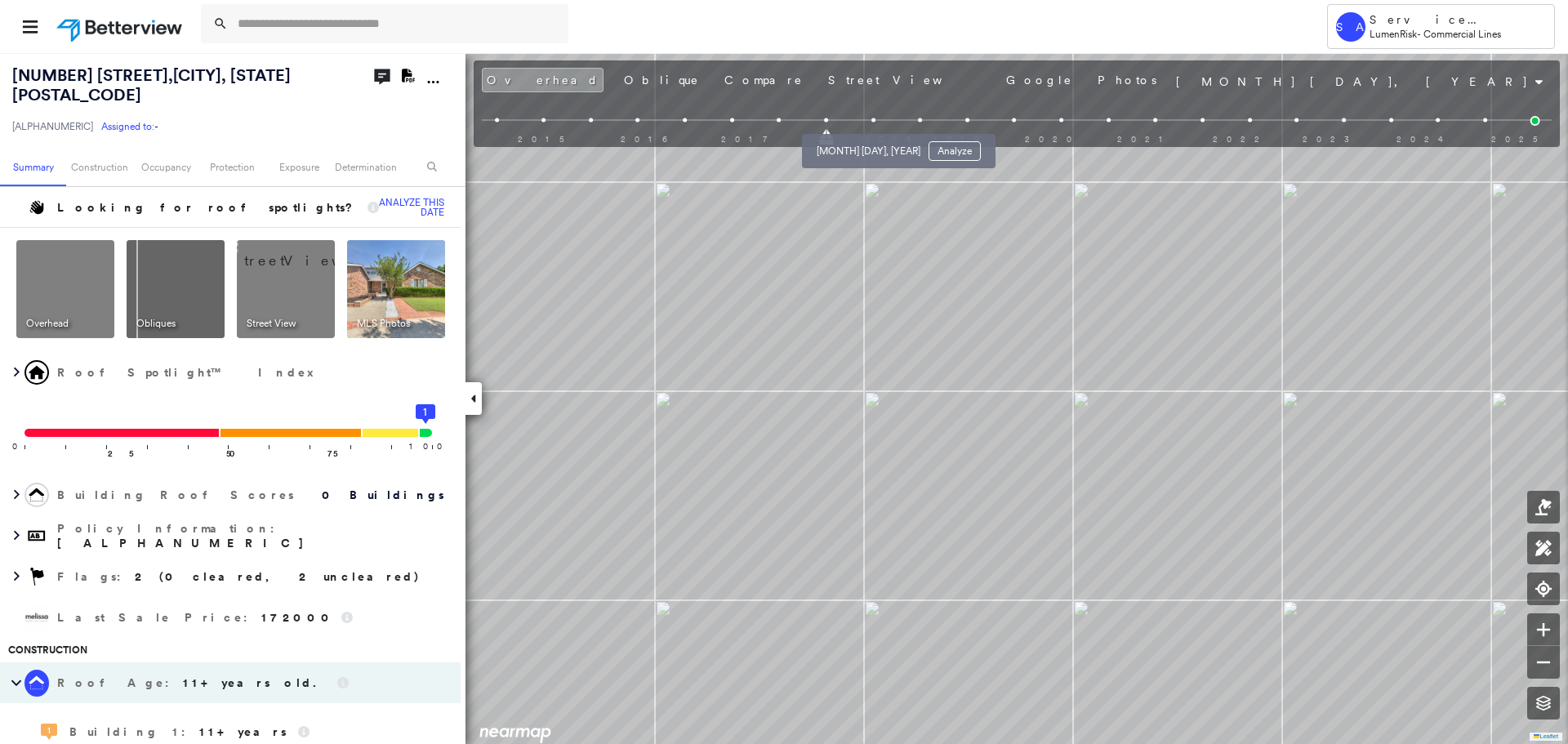 click at bounding box center [873, 120] 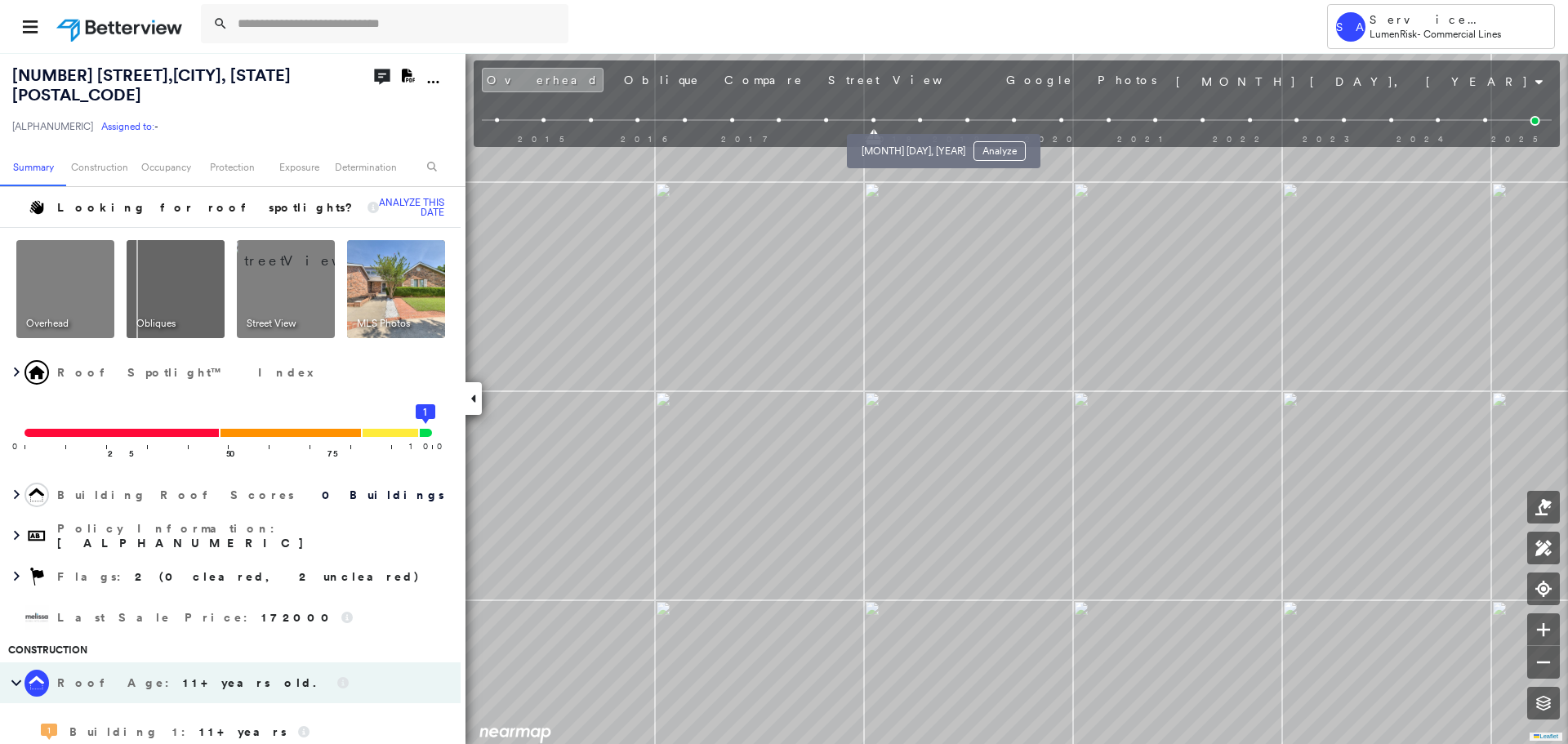 click at bounding box center (920, 120) 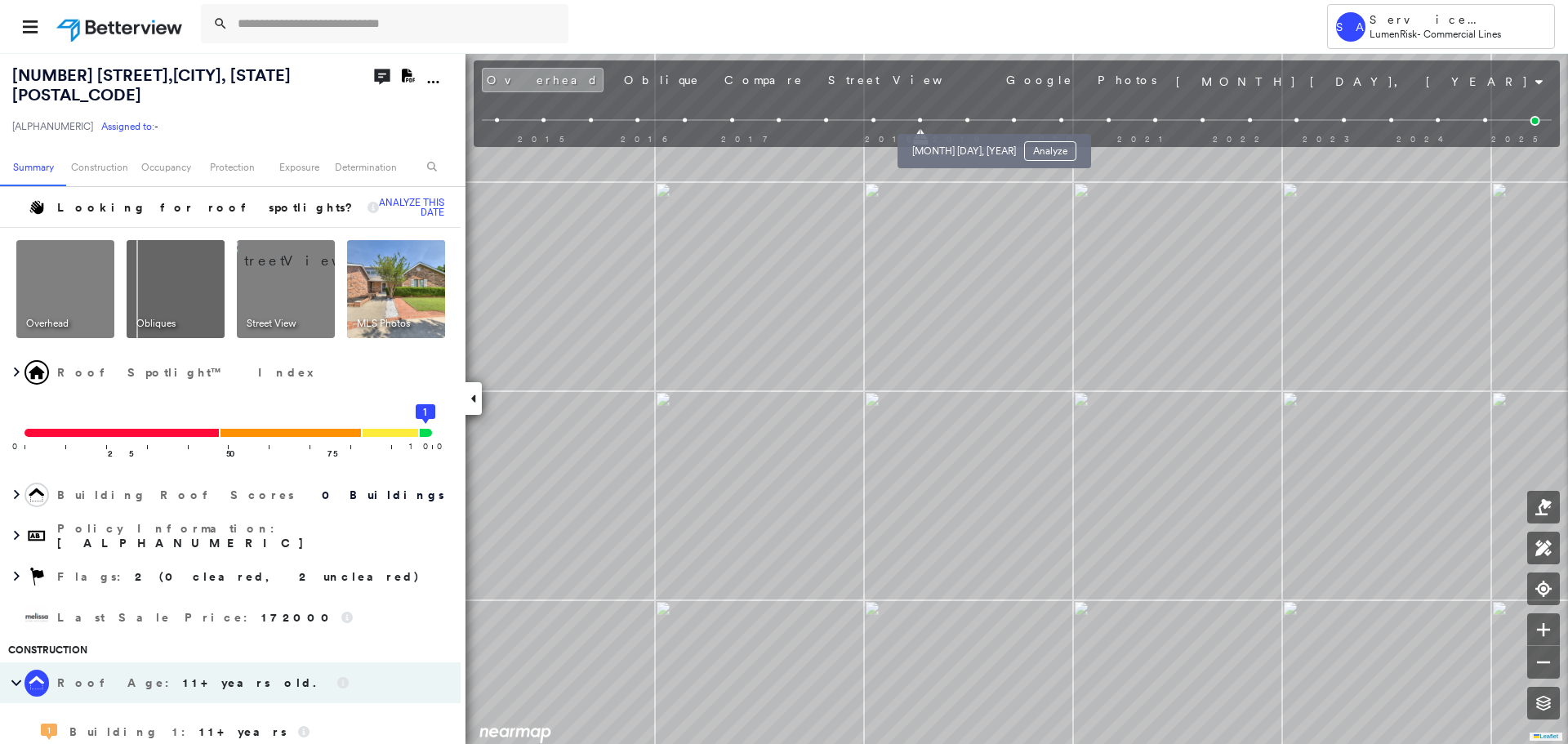 click at bounding box center [967, 120] 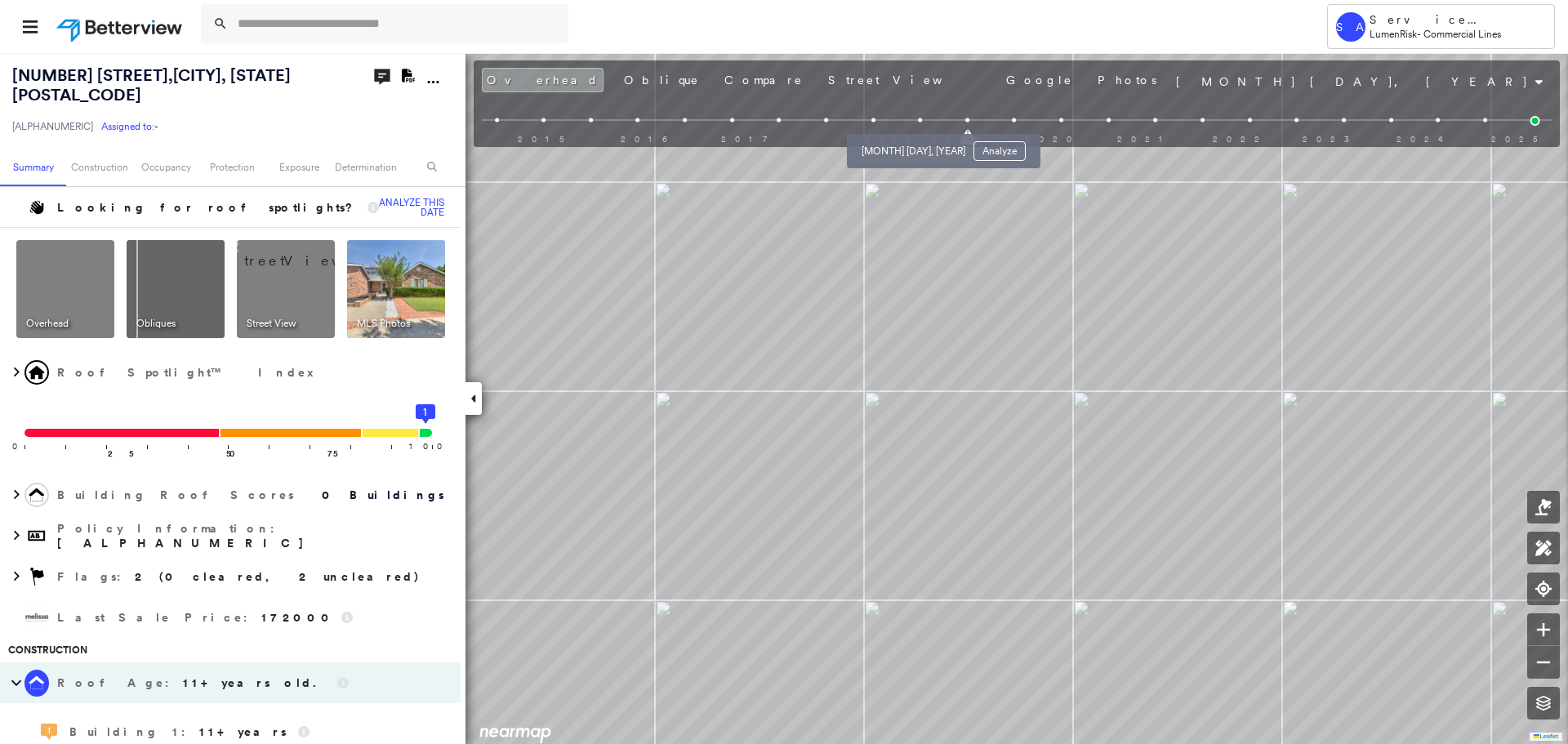 click at bounding box center [920, 120] 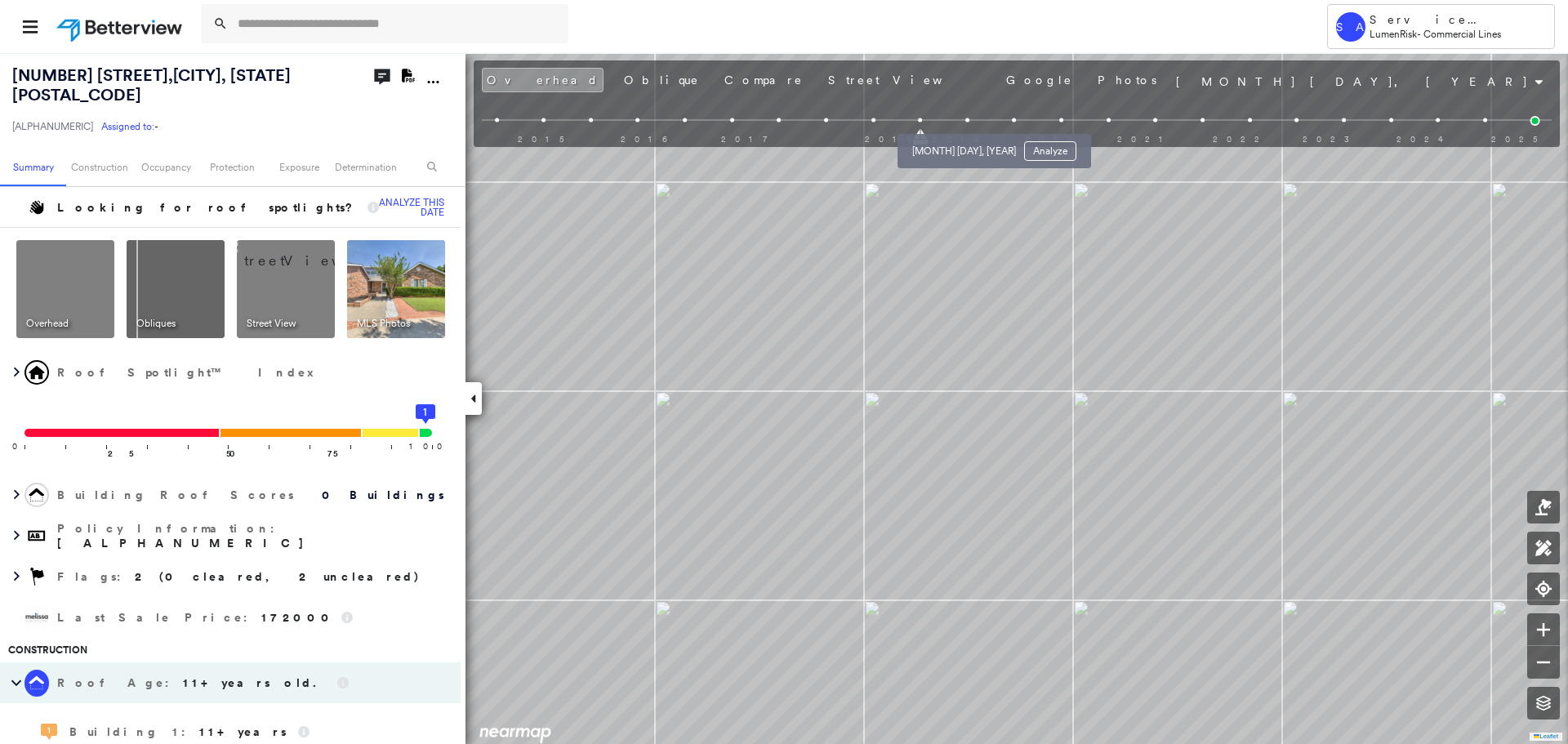 click at bounding box center [967, 120] 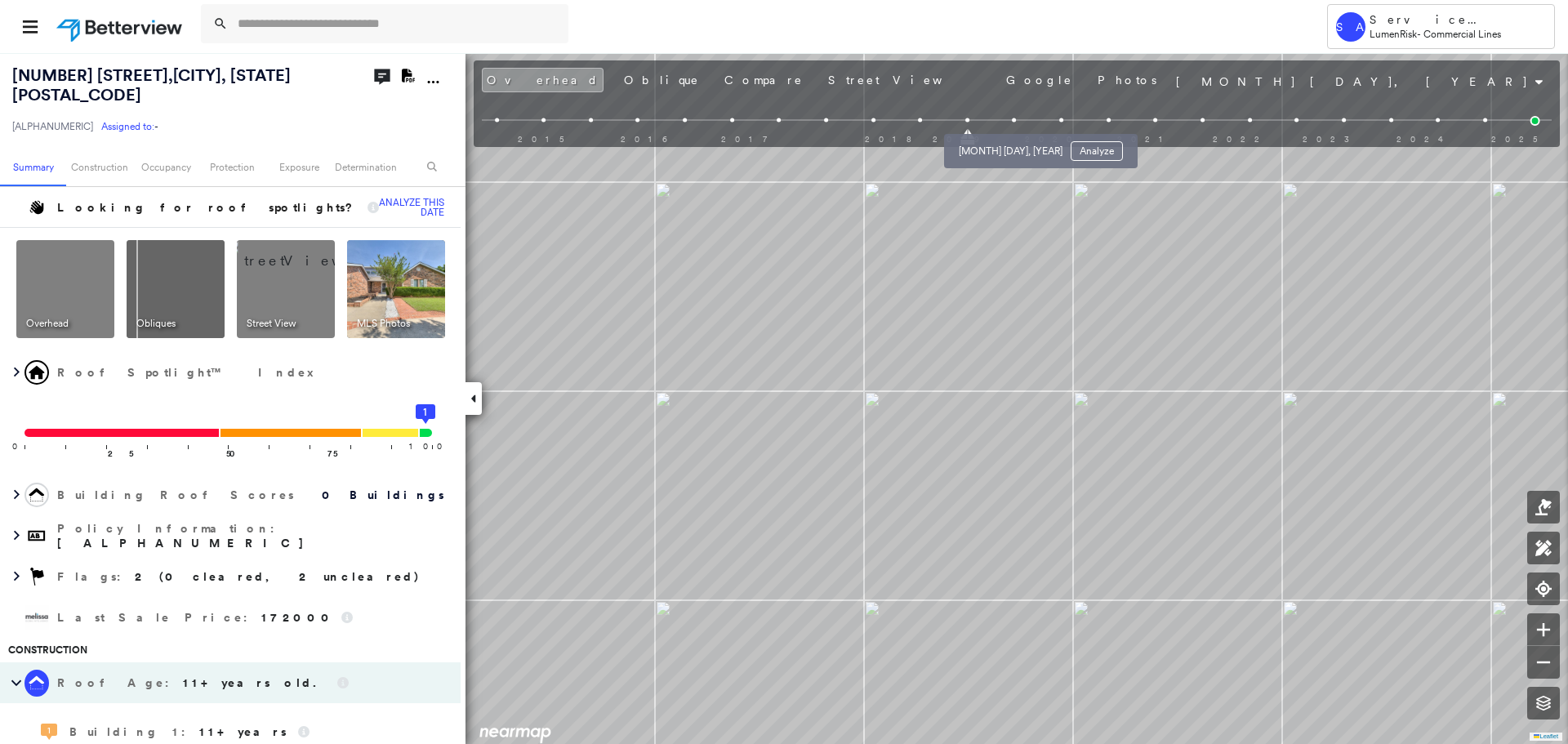 click at bounding box center [1014, 120] 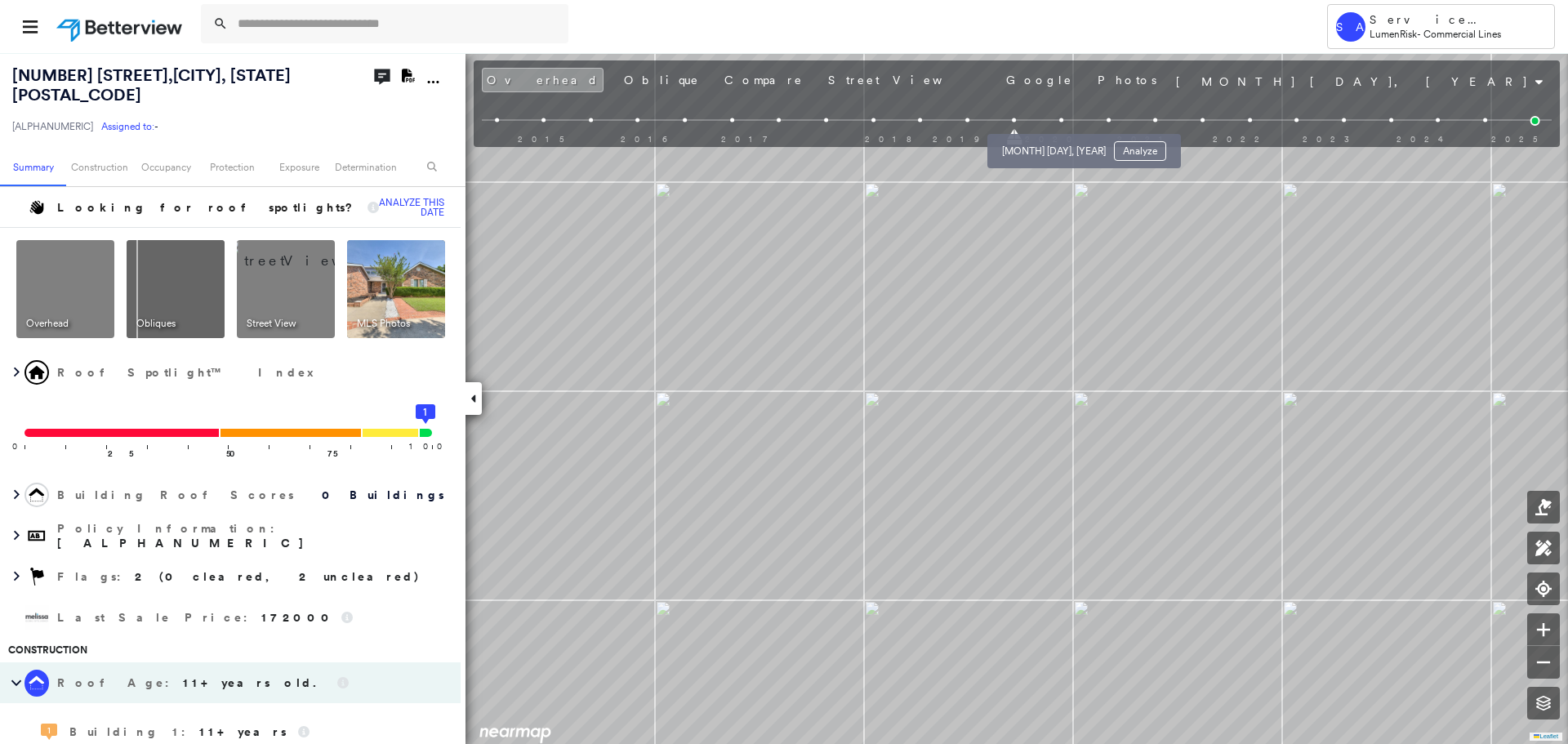 click at bounding box center [1061, 120] 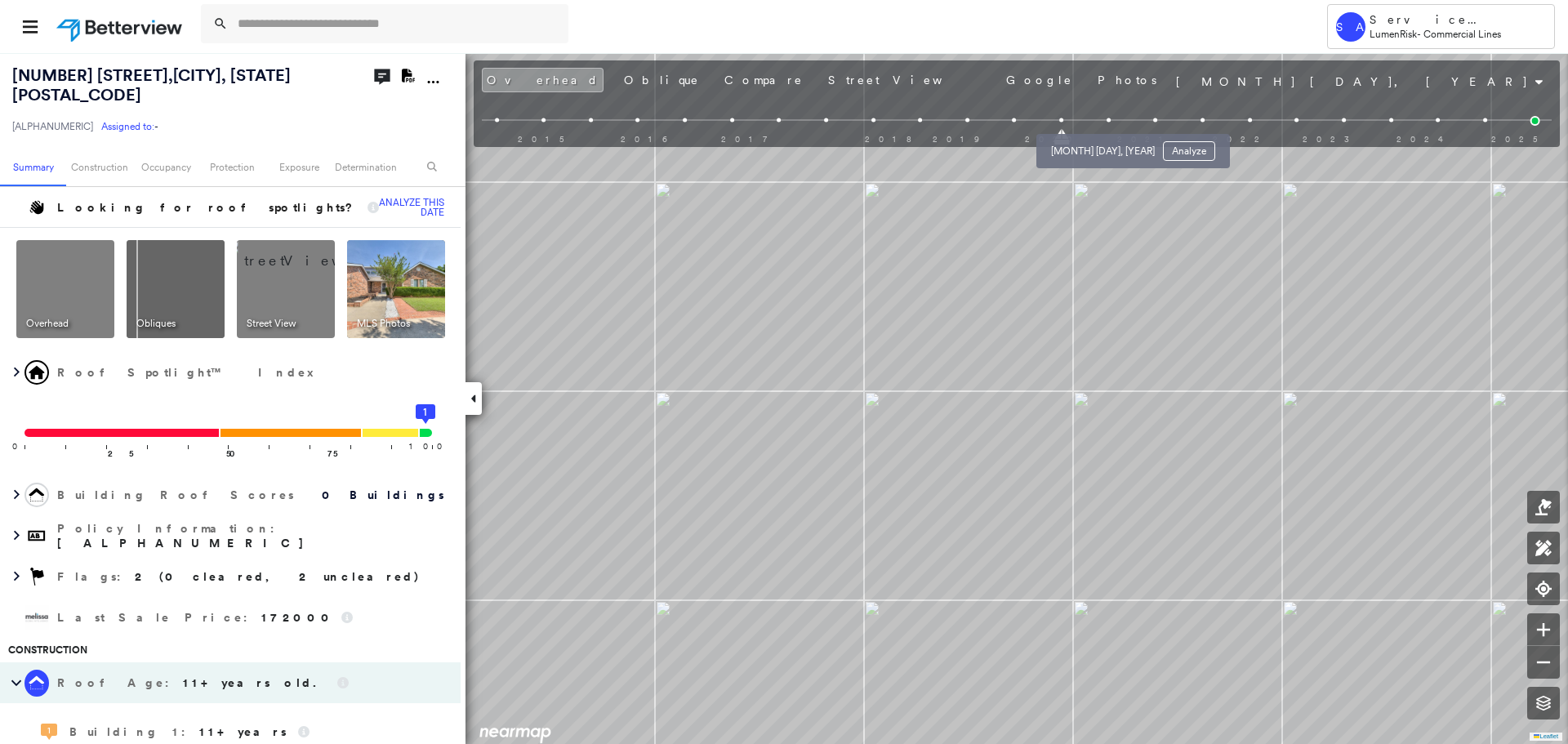 click at bounding box center [1108, 120] 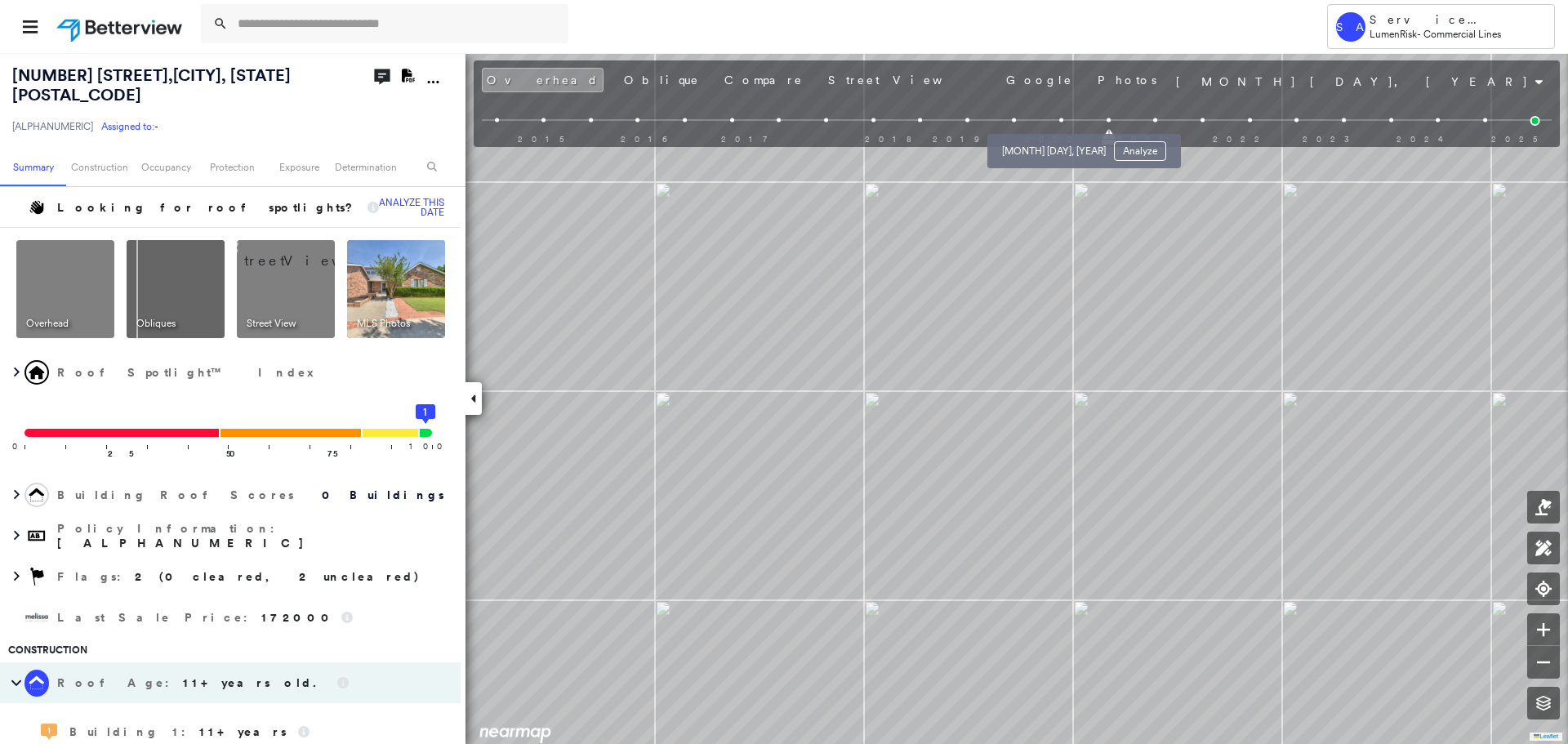 click at bounding box center [1061, 120] 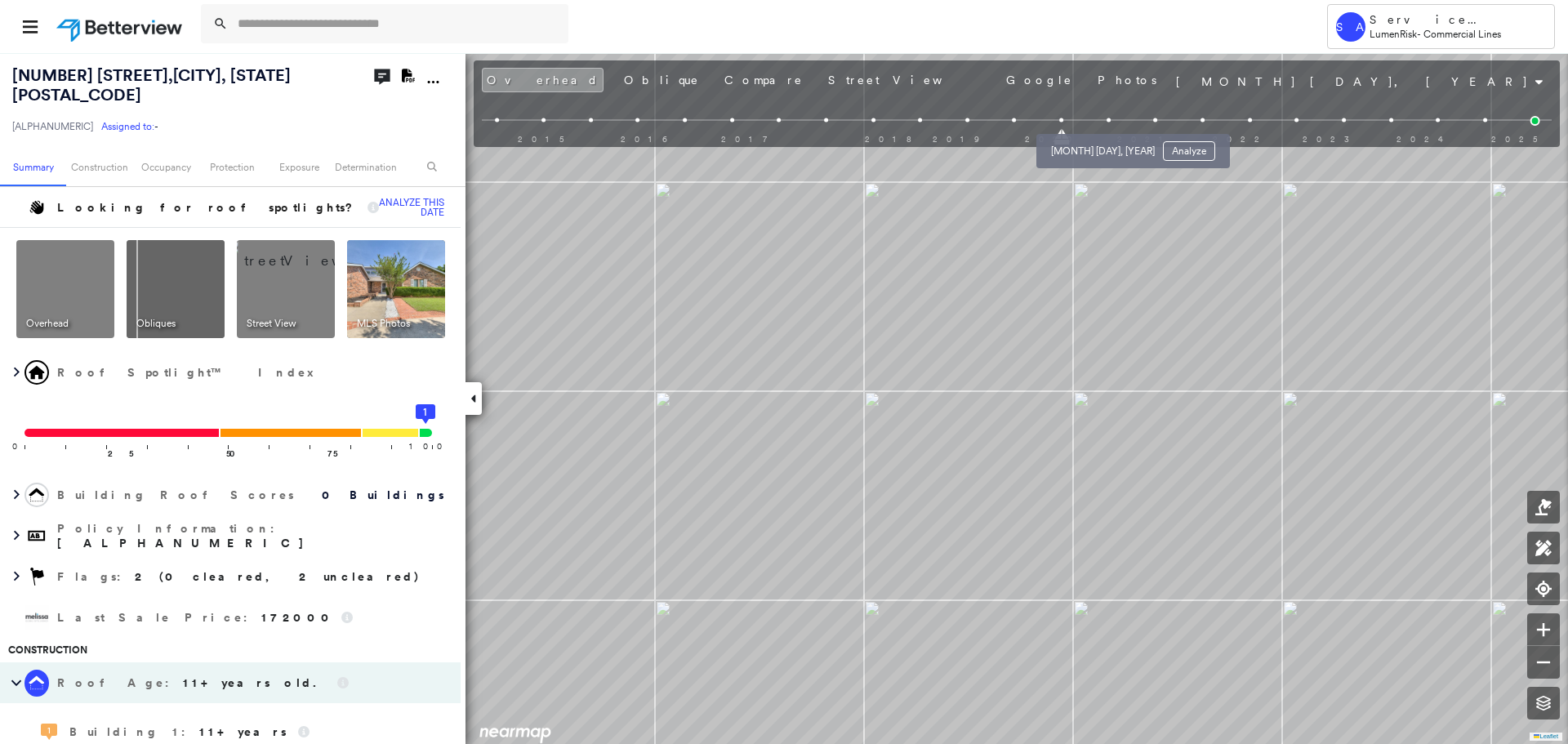 click at bounding box center (1108, 120) 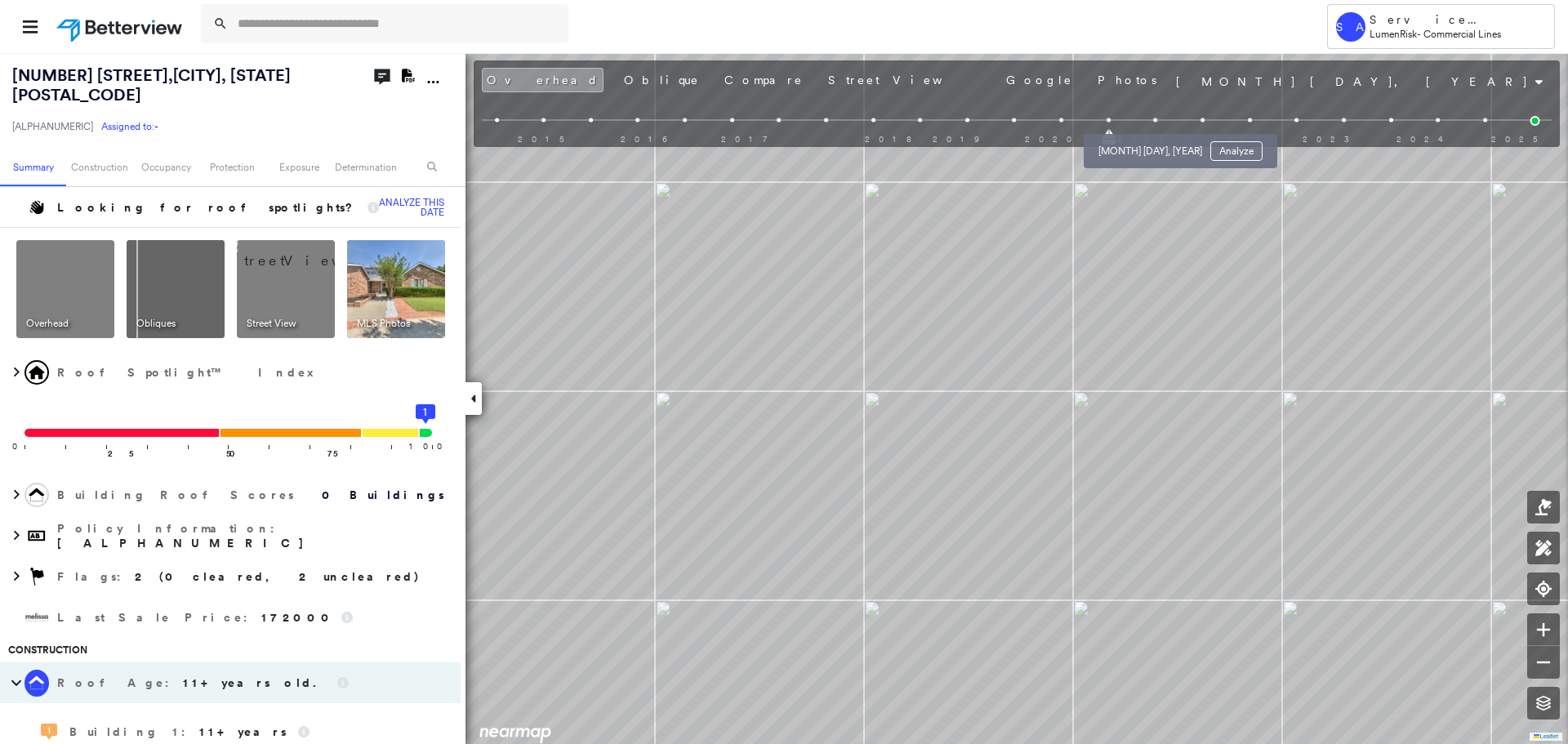 click at bounding box center (1156, 120) 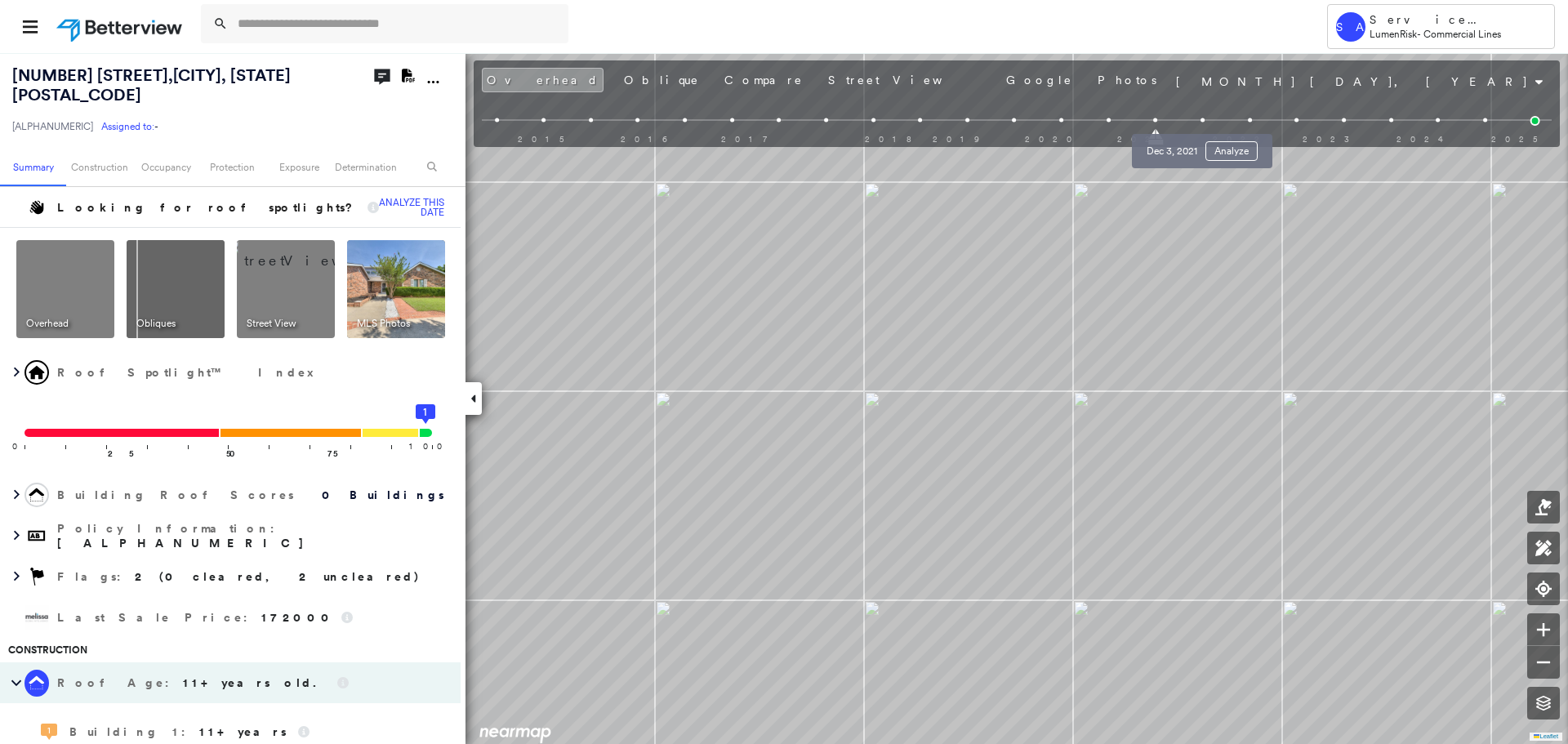 click at bounding box center (1202, 120) 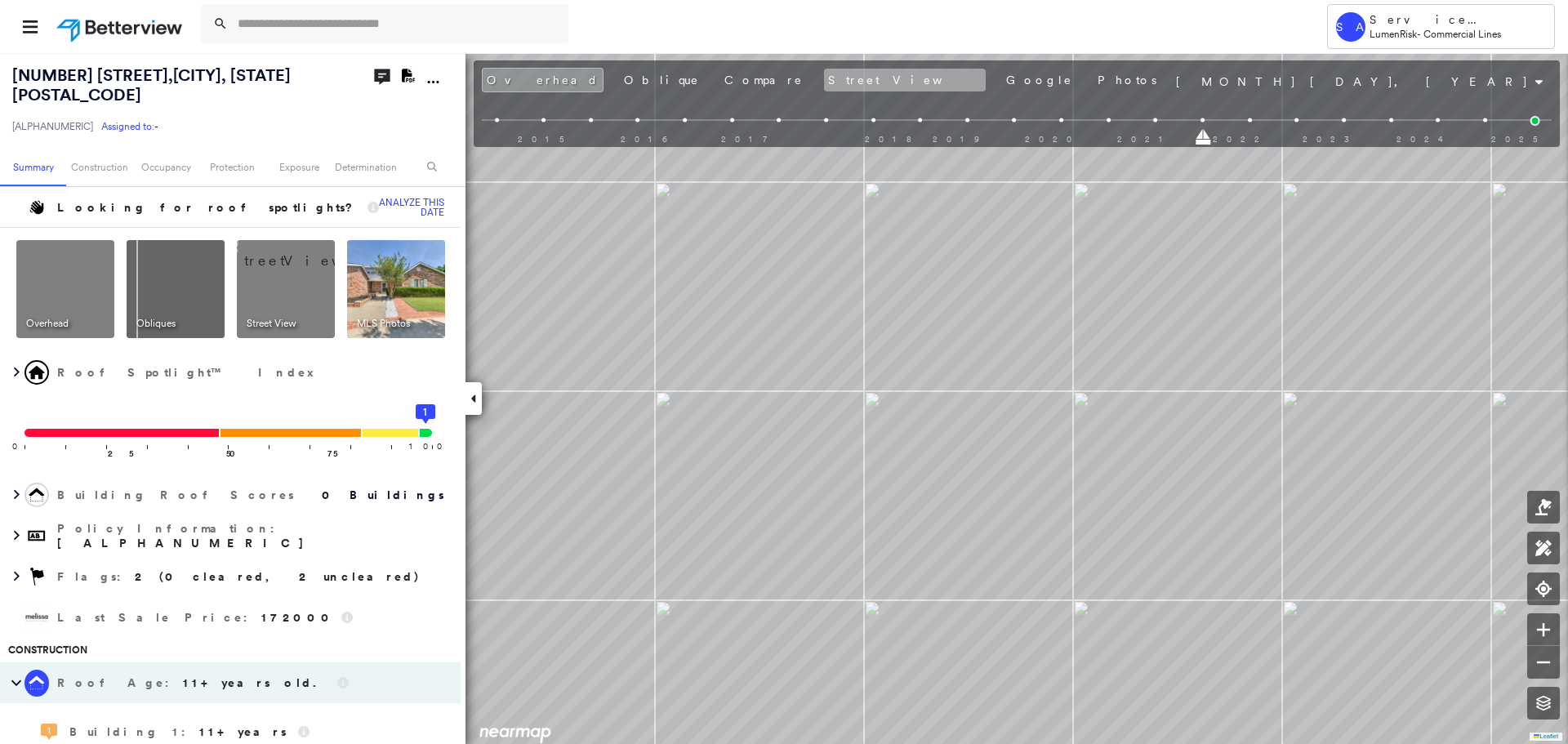 click on "Street View" at bounding box center [905, 80] 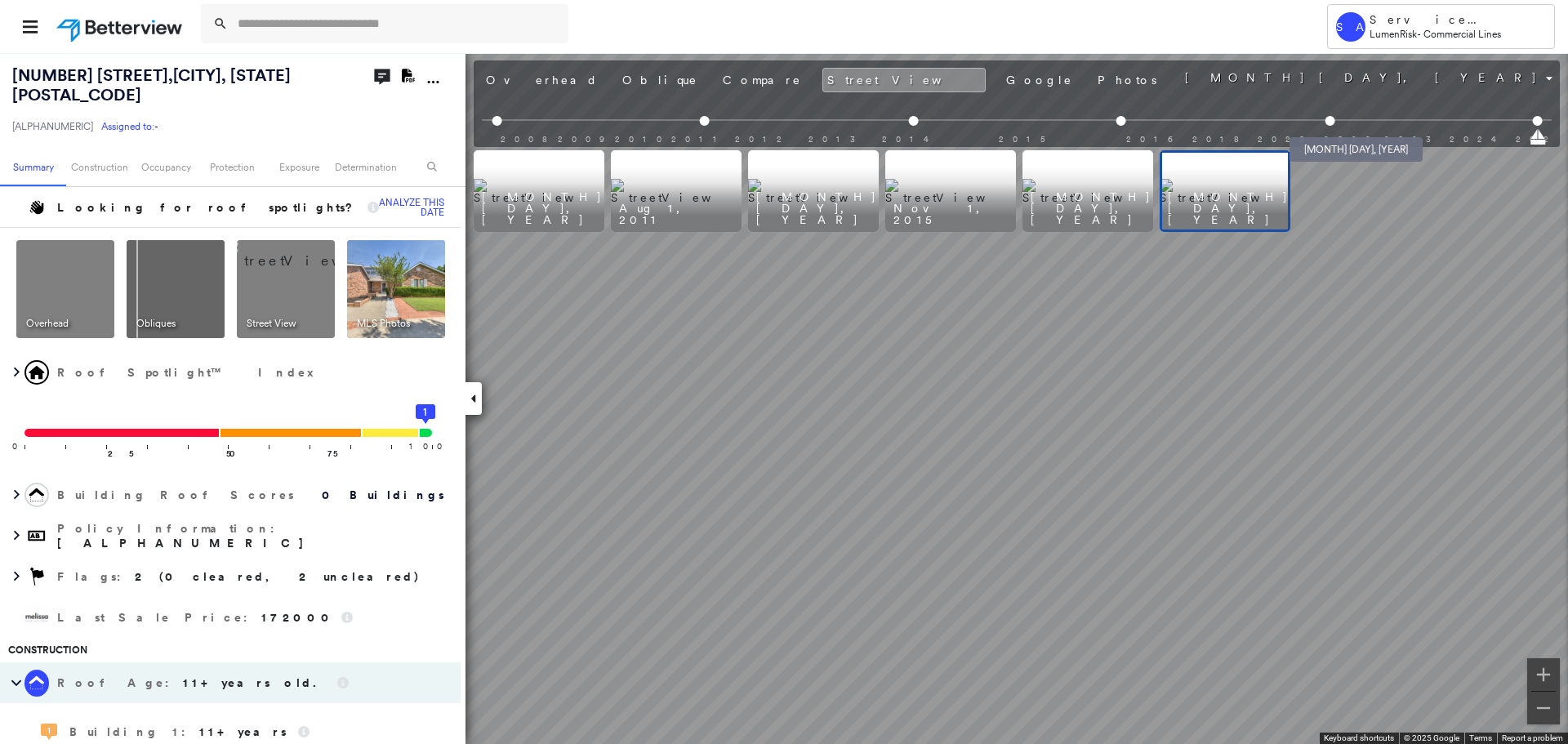 click at bounding box center [1330, 121] 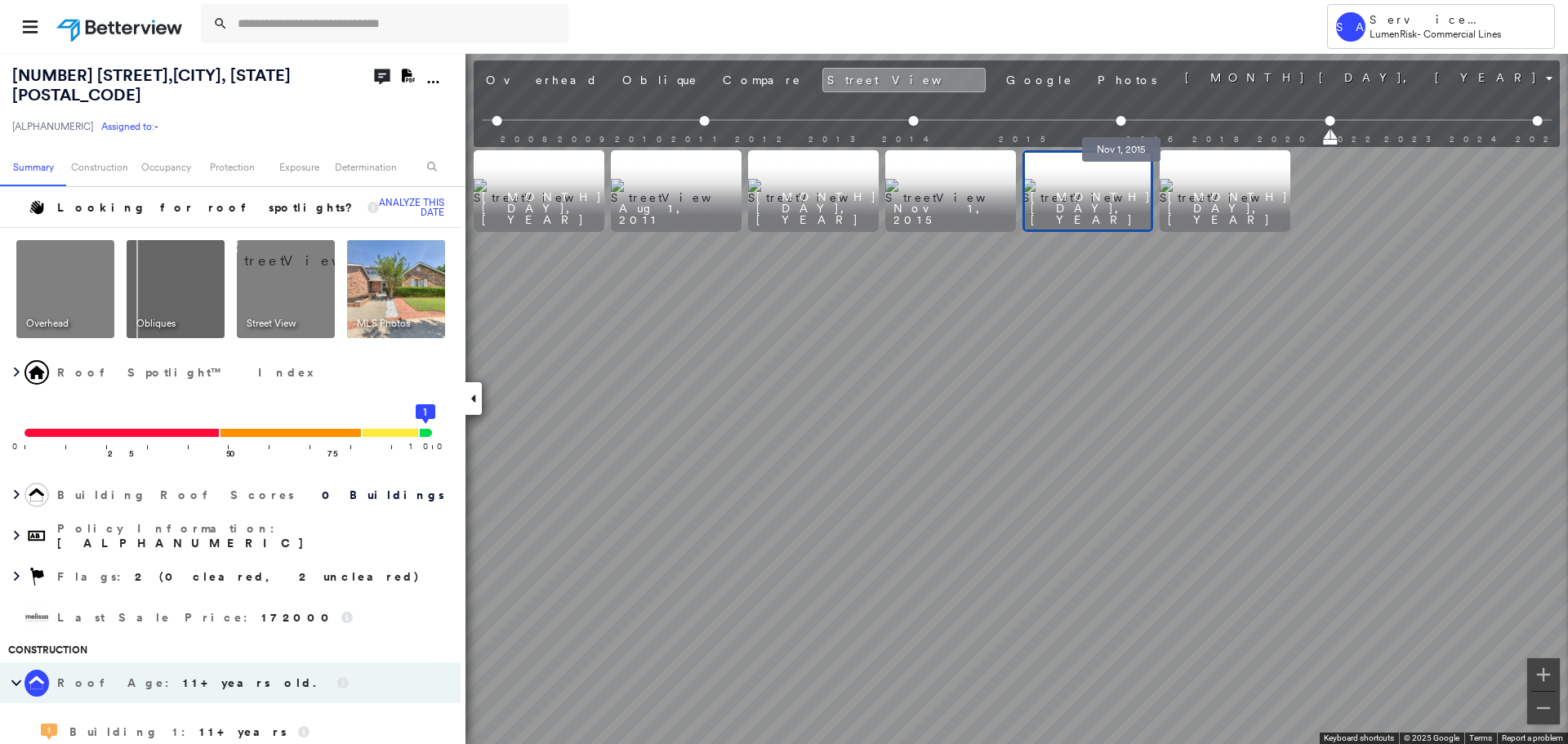 click at bounding box center [1121, 121] 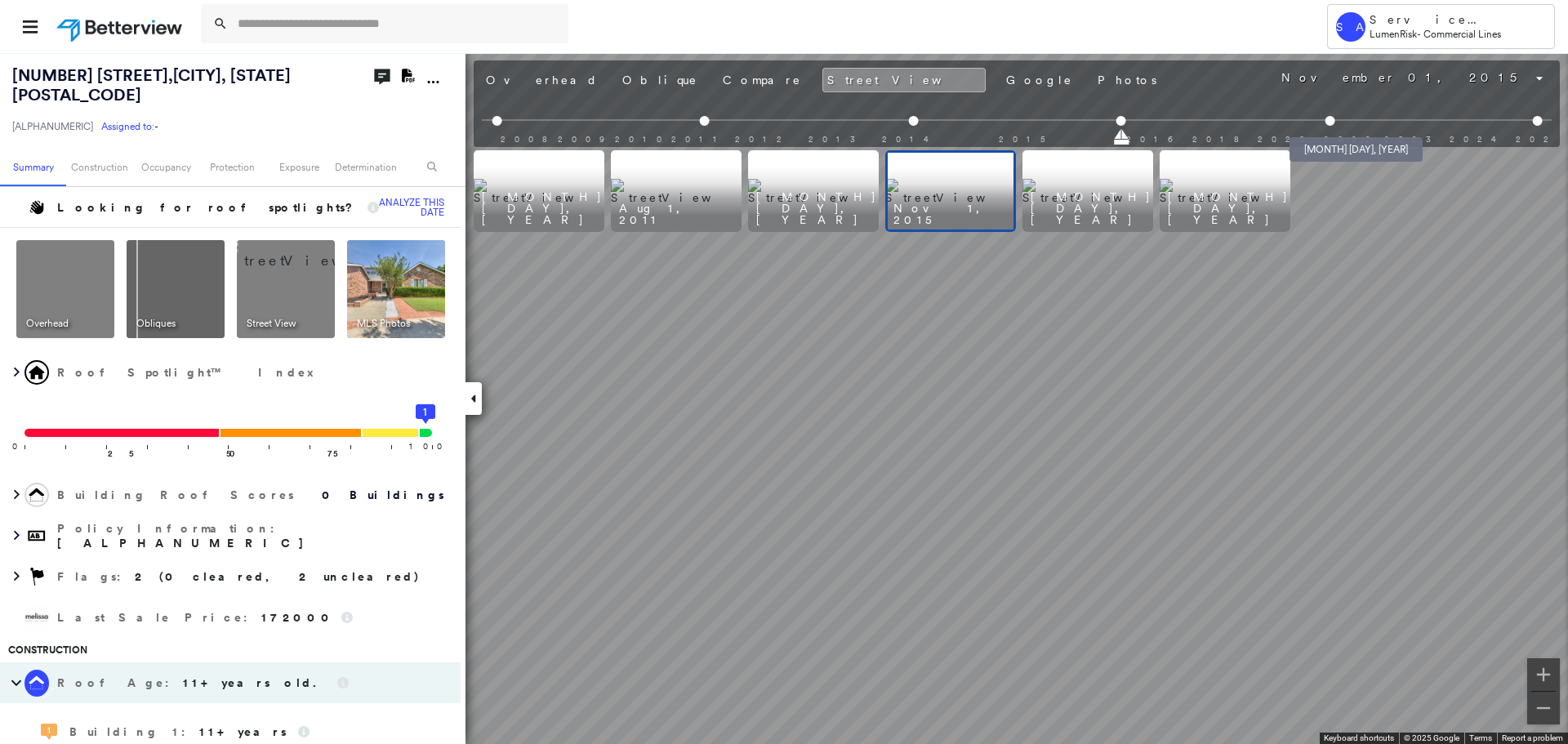click at bounding box center [1330, 121] 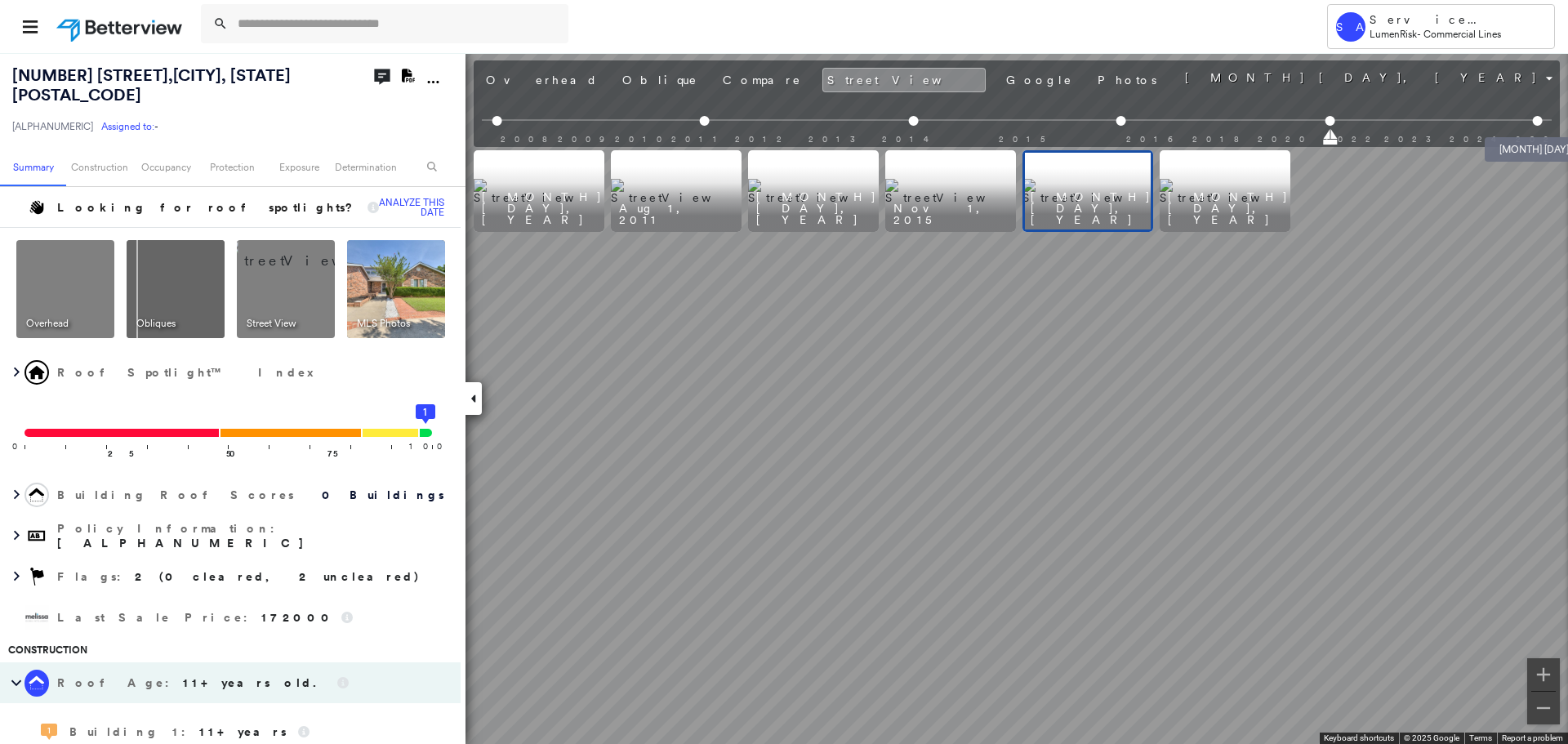 click at bounding box center (1538, 121) 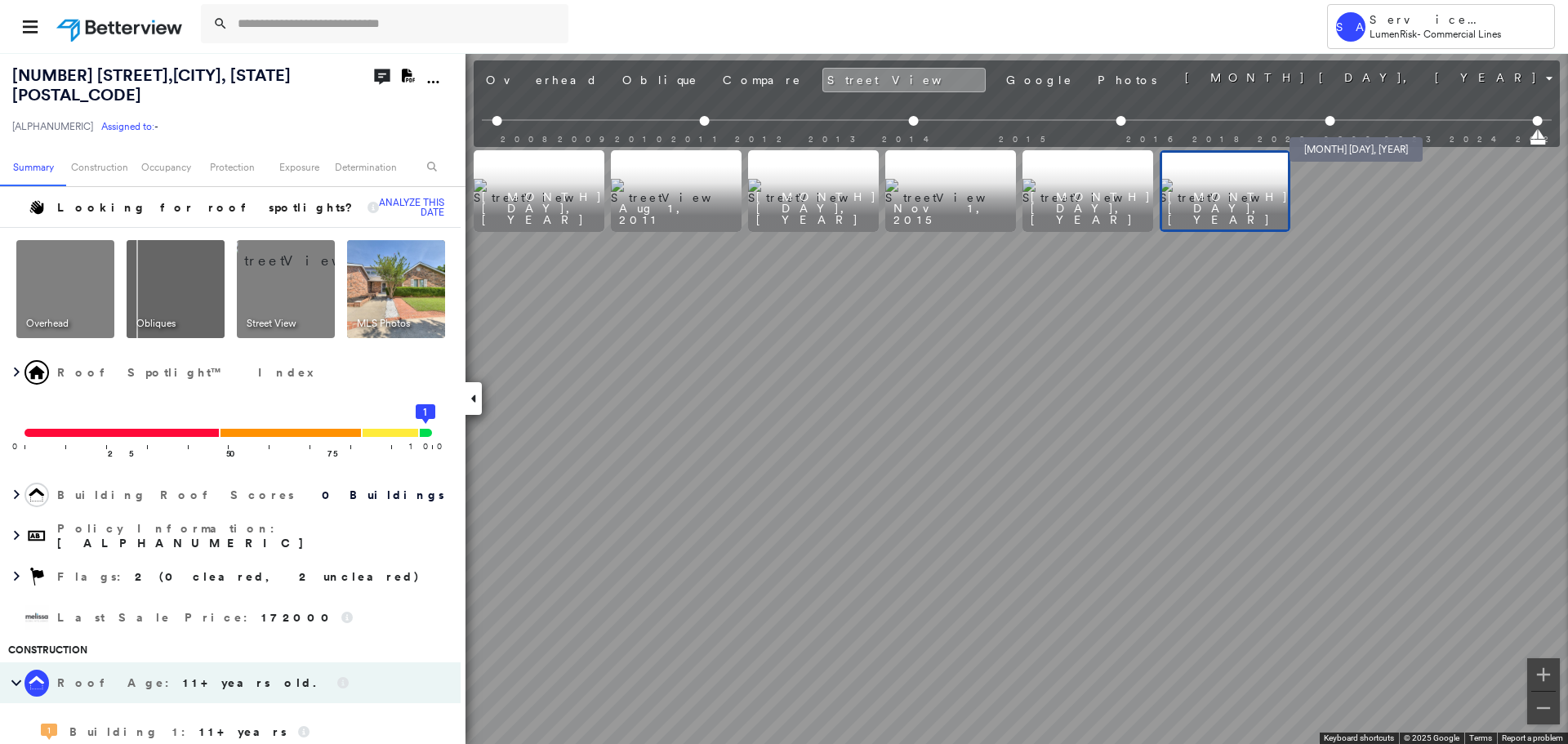 click at bounding box center (1330, 121) 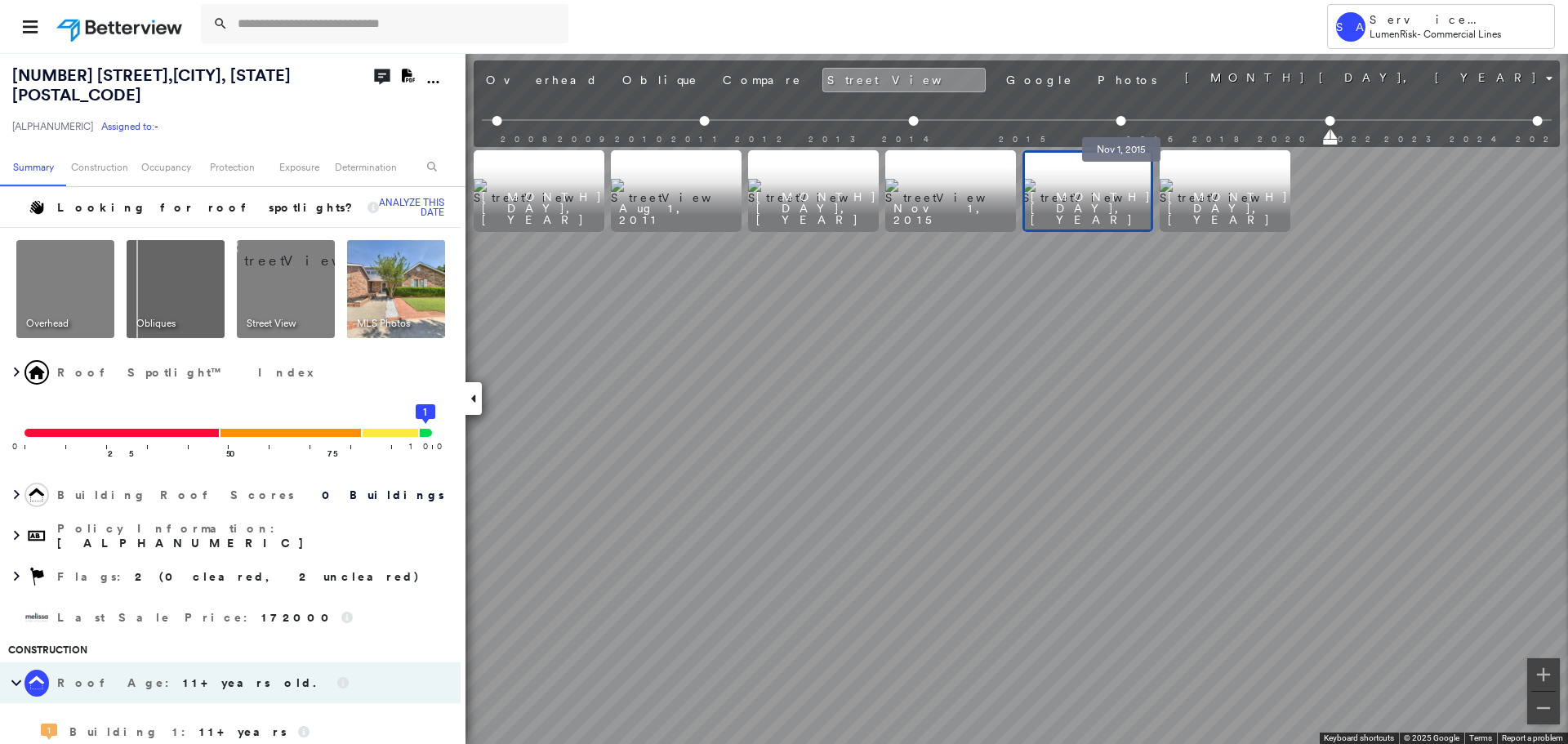 click at bounding box center [1121, 121] 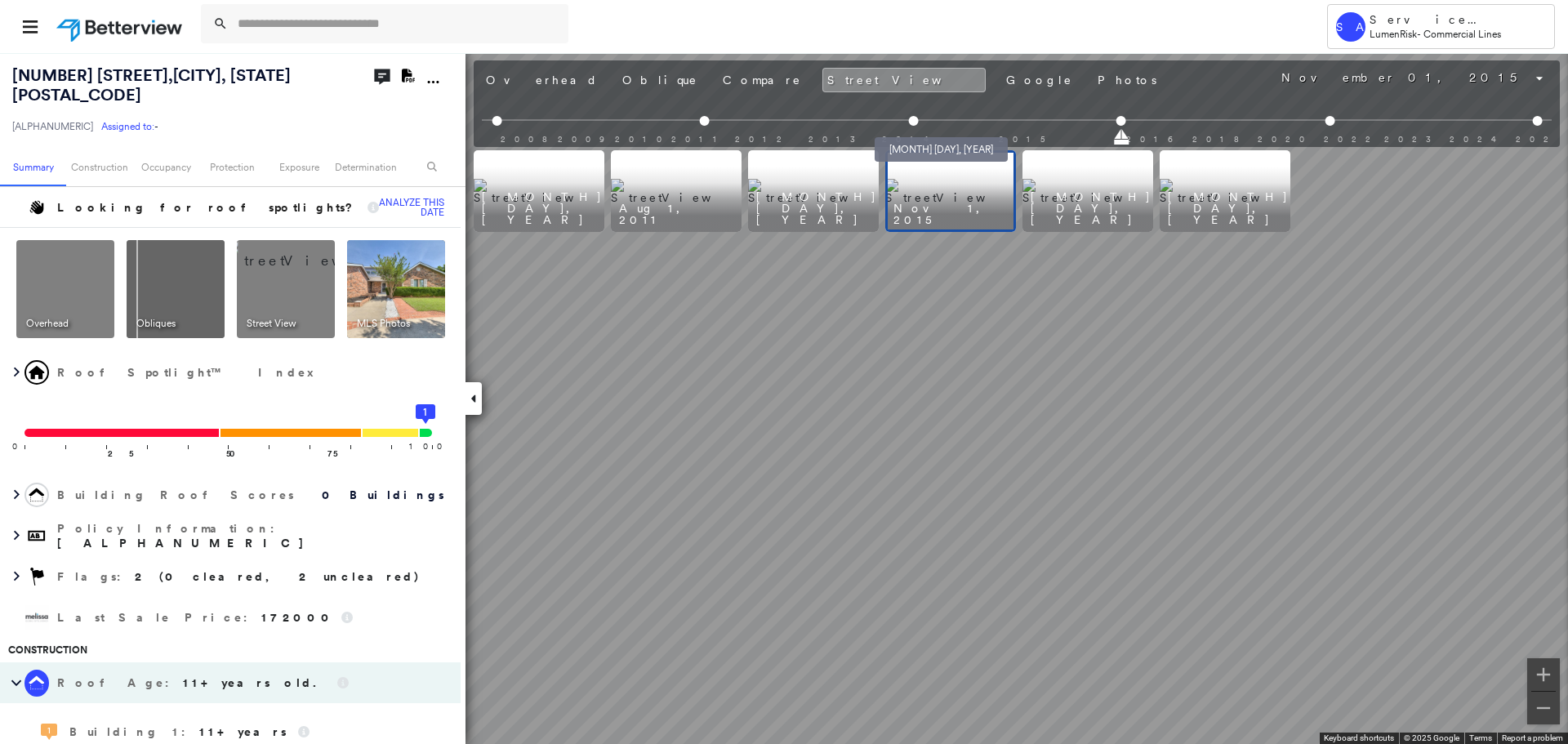 click at bounding box center (913, 121) 